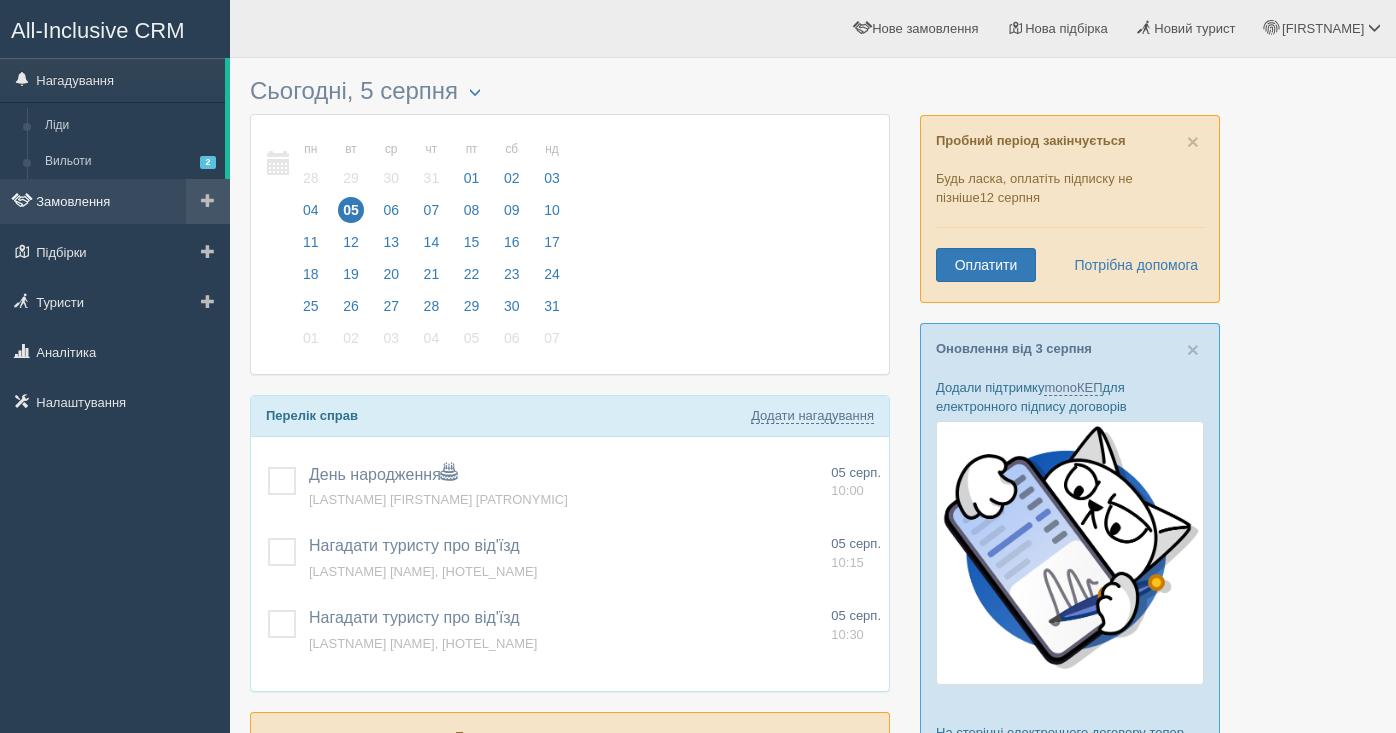 scroll, scrollTop: 0, scrollLeft: 0, axis: both 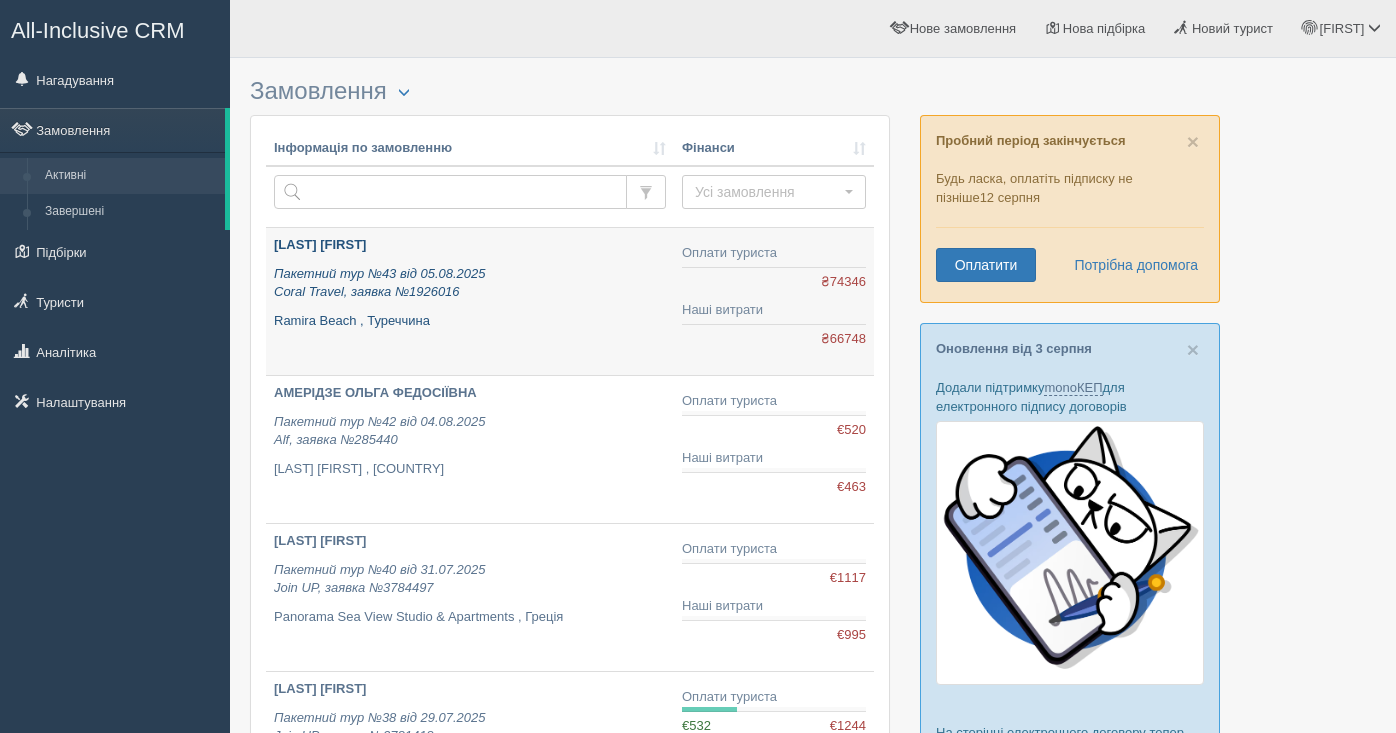 click on "PAVLENKO TETIANA" at bounding box center (470, 245) 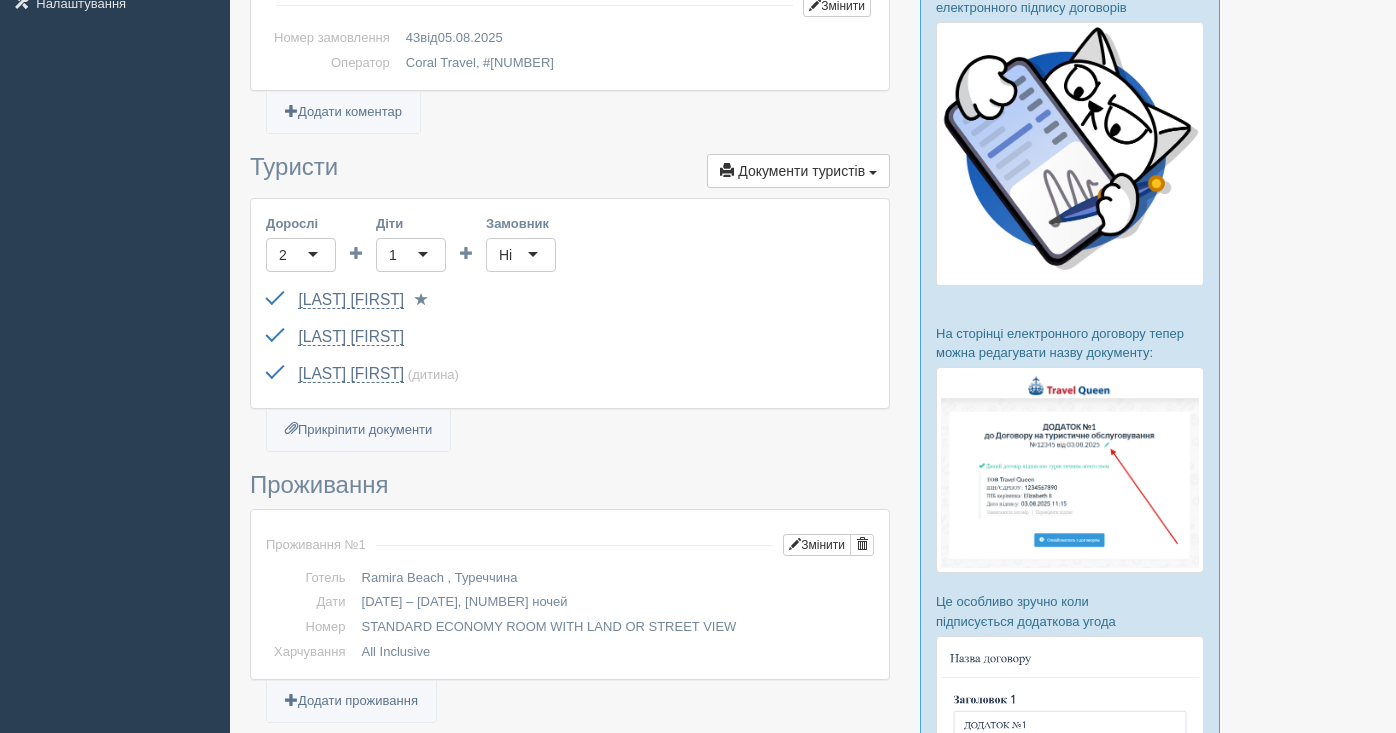 scroll, scrollTop: 0, scrollLeft: 0, axis: both 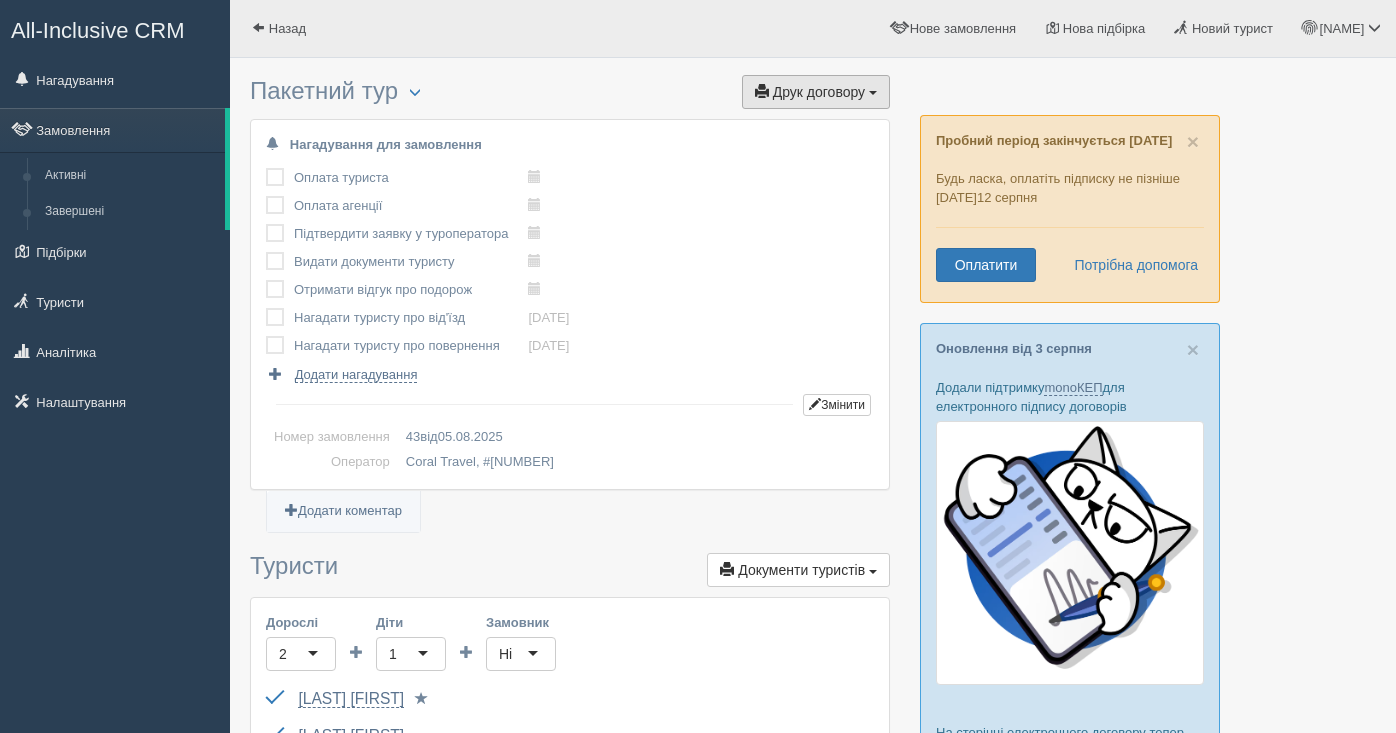 click on "Друк договору" at bounding box center [819, 92] 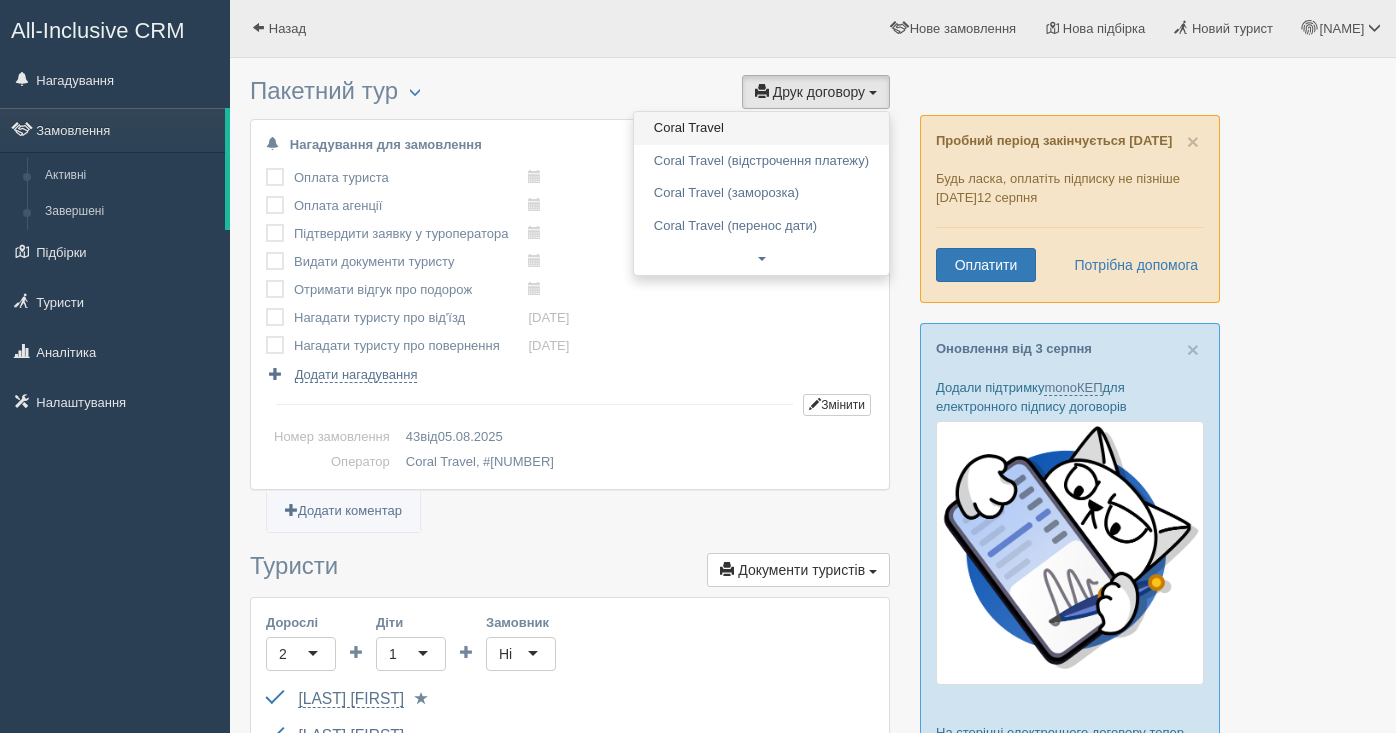 click on "Coral Travel" at bounding box center [761, 128] 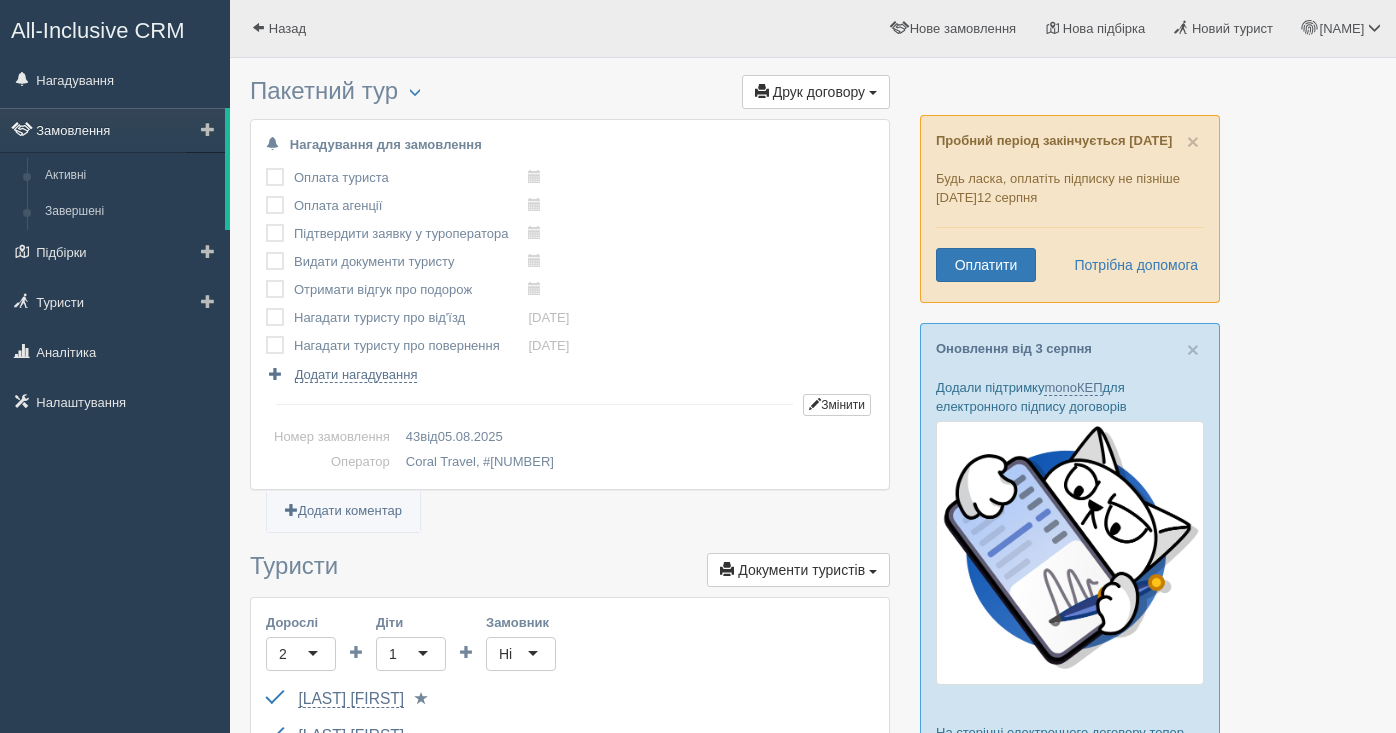 click on "Замовлення" at bounding box center [112, 130] 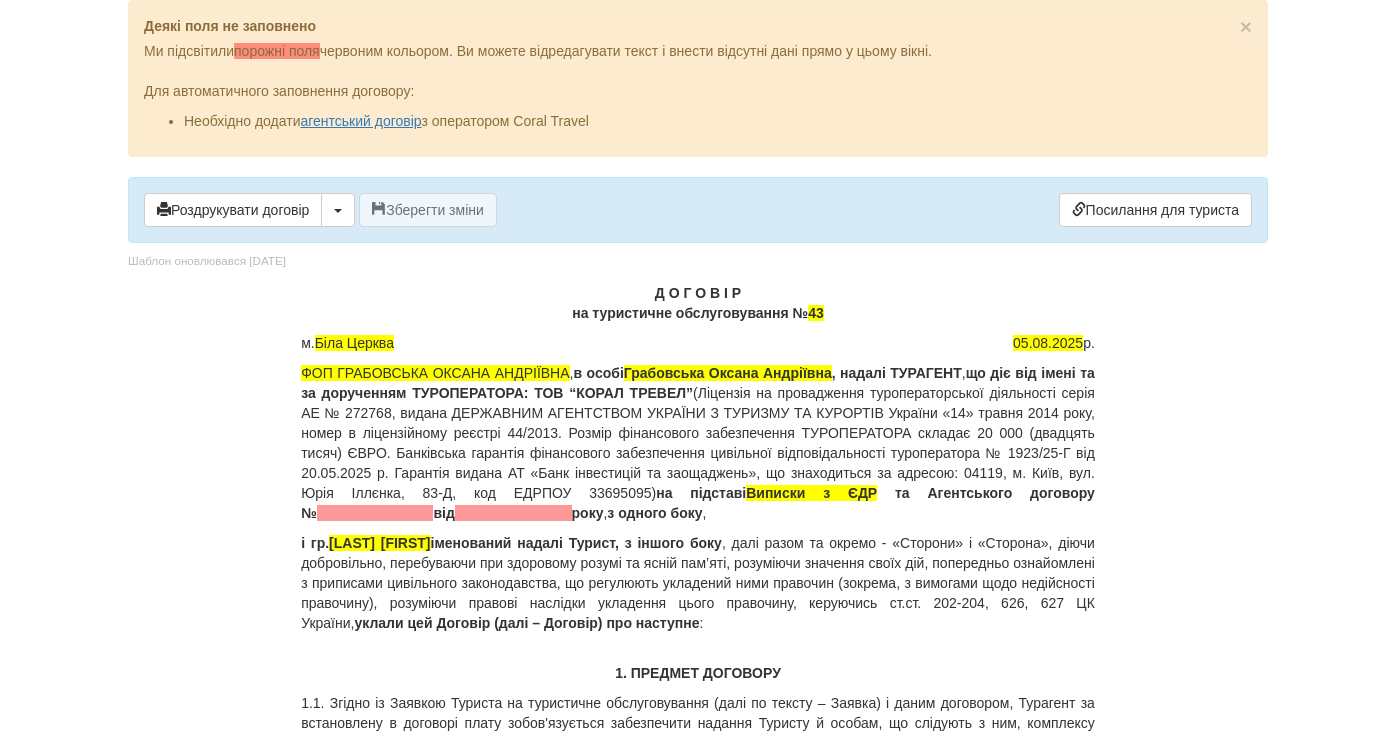 scroll, scrollTop: 0, scrollLeft: 0, axis: both 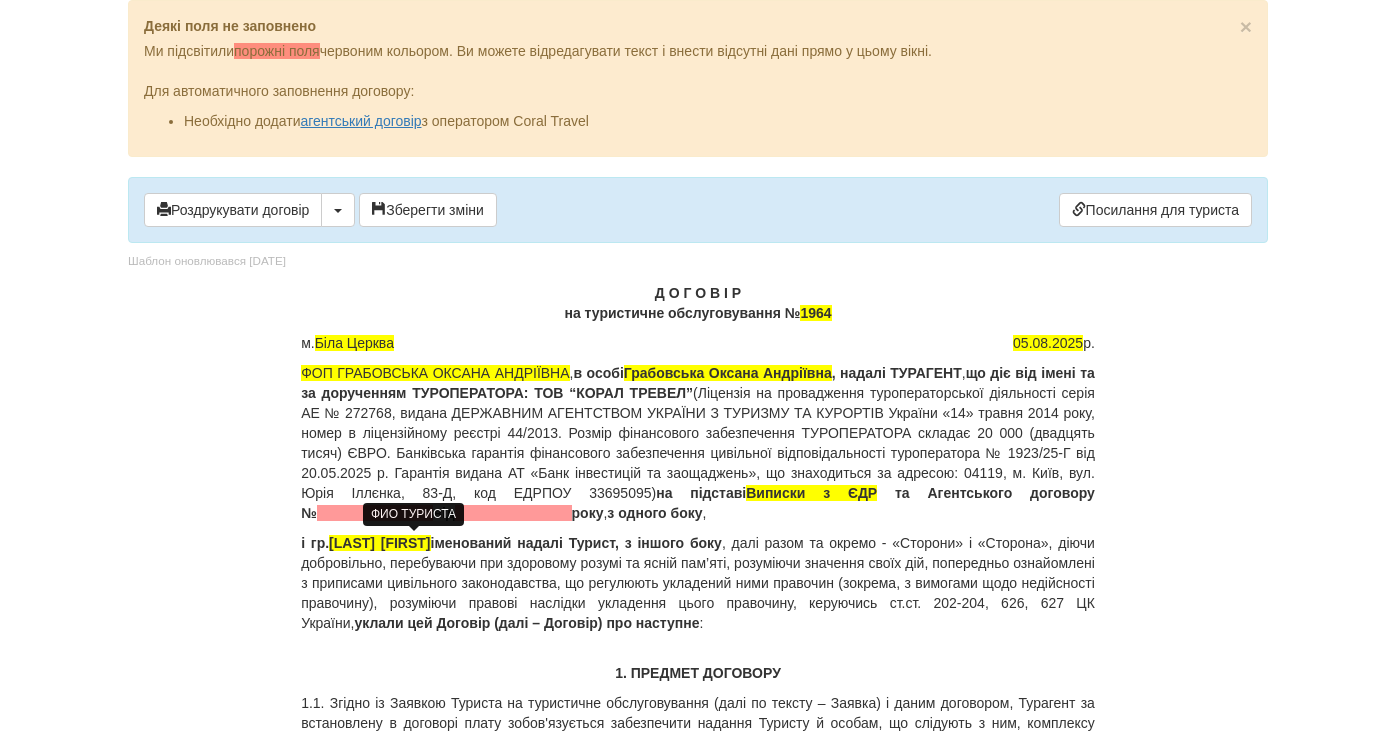drag, startPoint x: 487, startPoint y: 544, endPoint x: 344, endPoint y: 548, distance: 143.05594 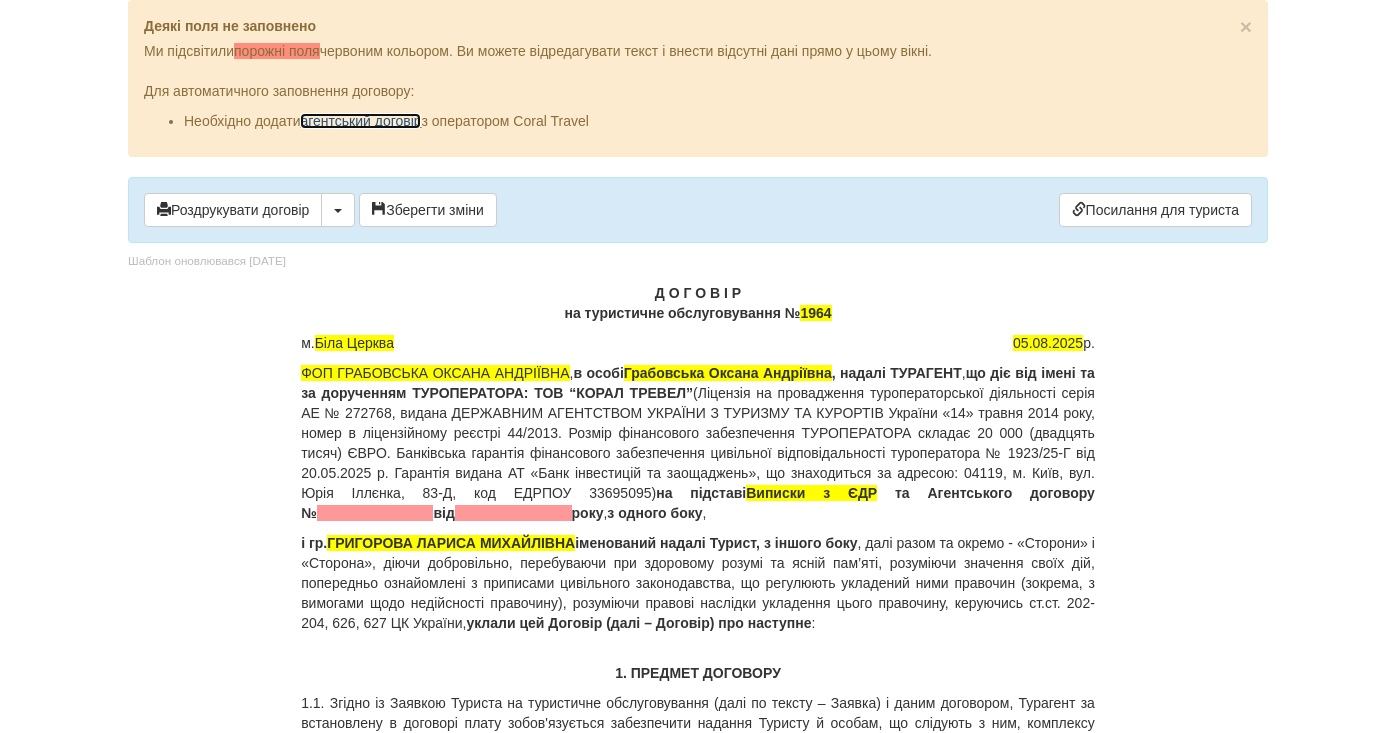 click on "агентський договір" at bounding box center (360, 121) 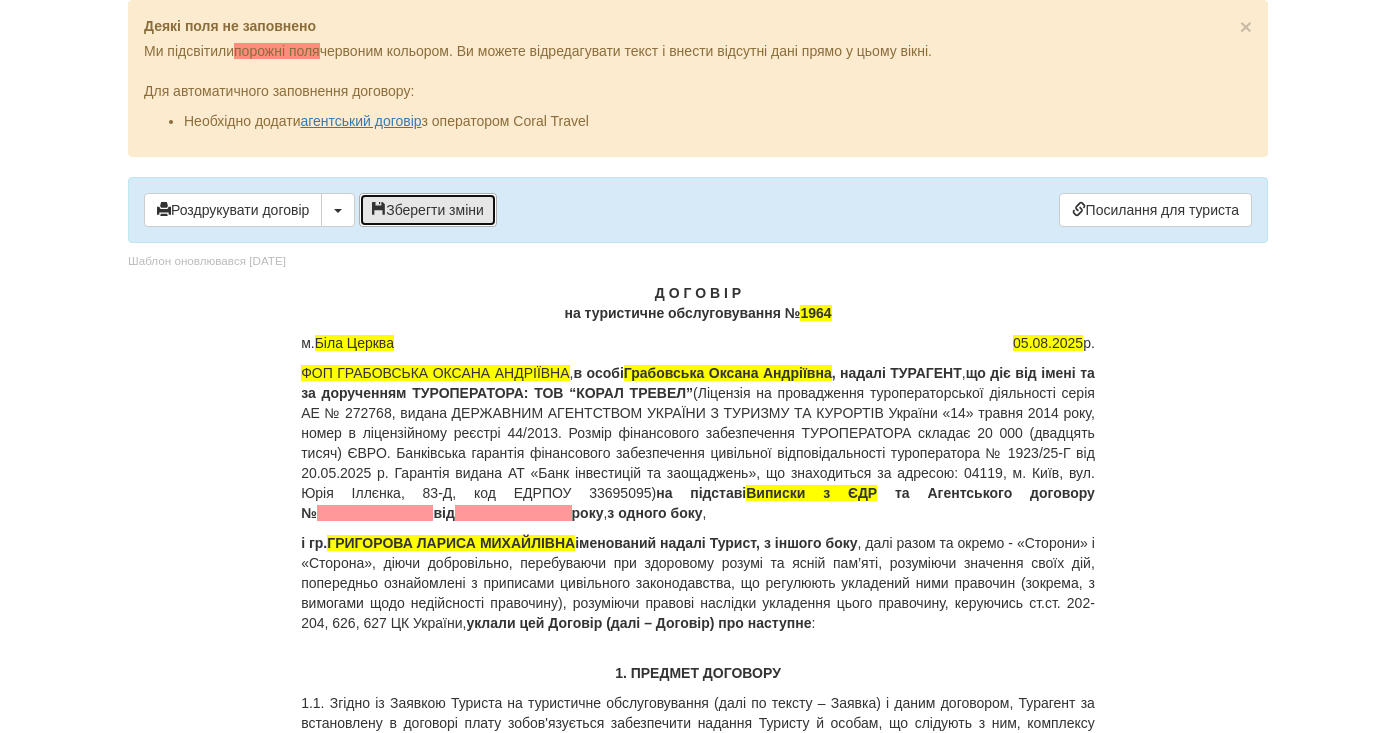 click on "Зберегти зміни" at bounding box center (428, 210) 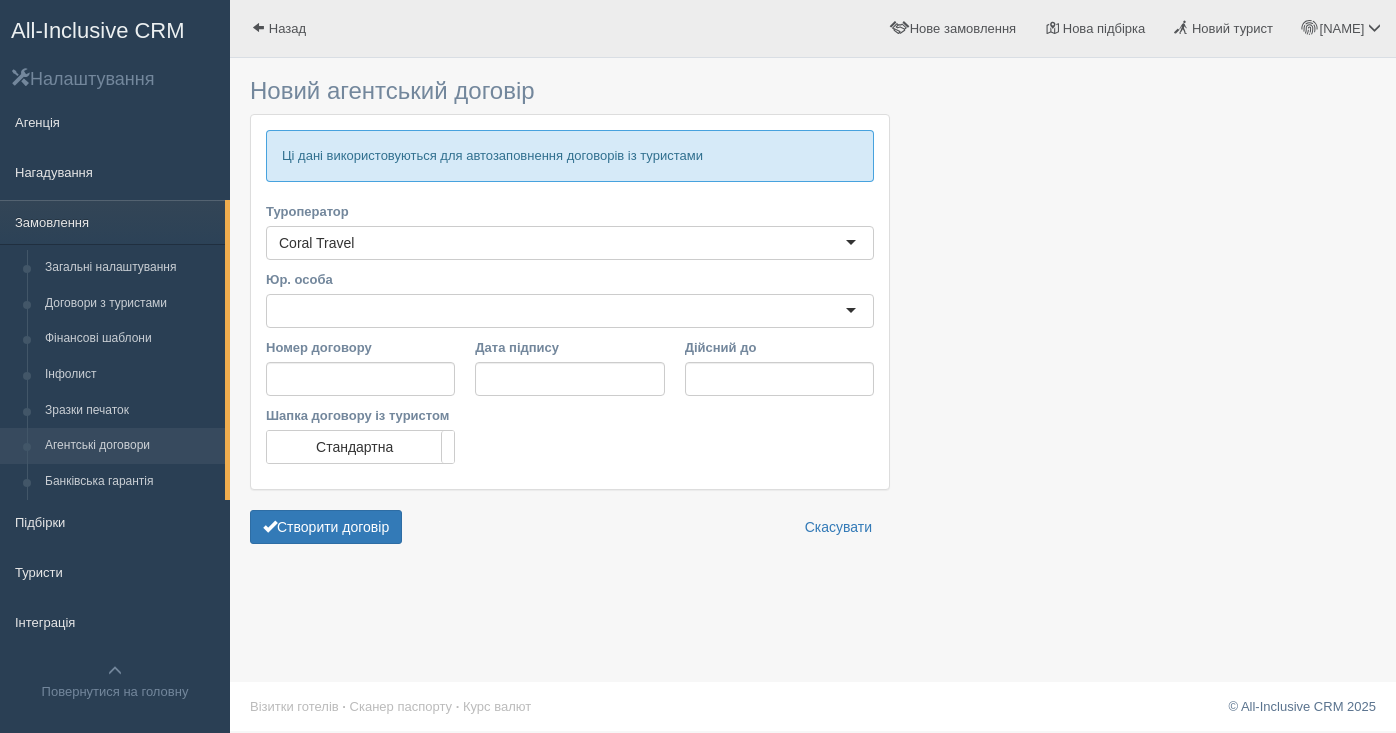 scroll, scrollTop: 0, scrollLeft: 0, axis: both 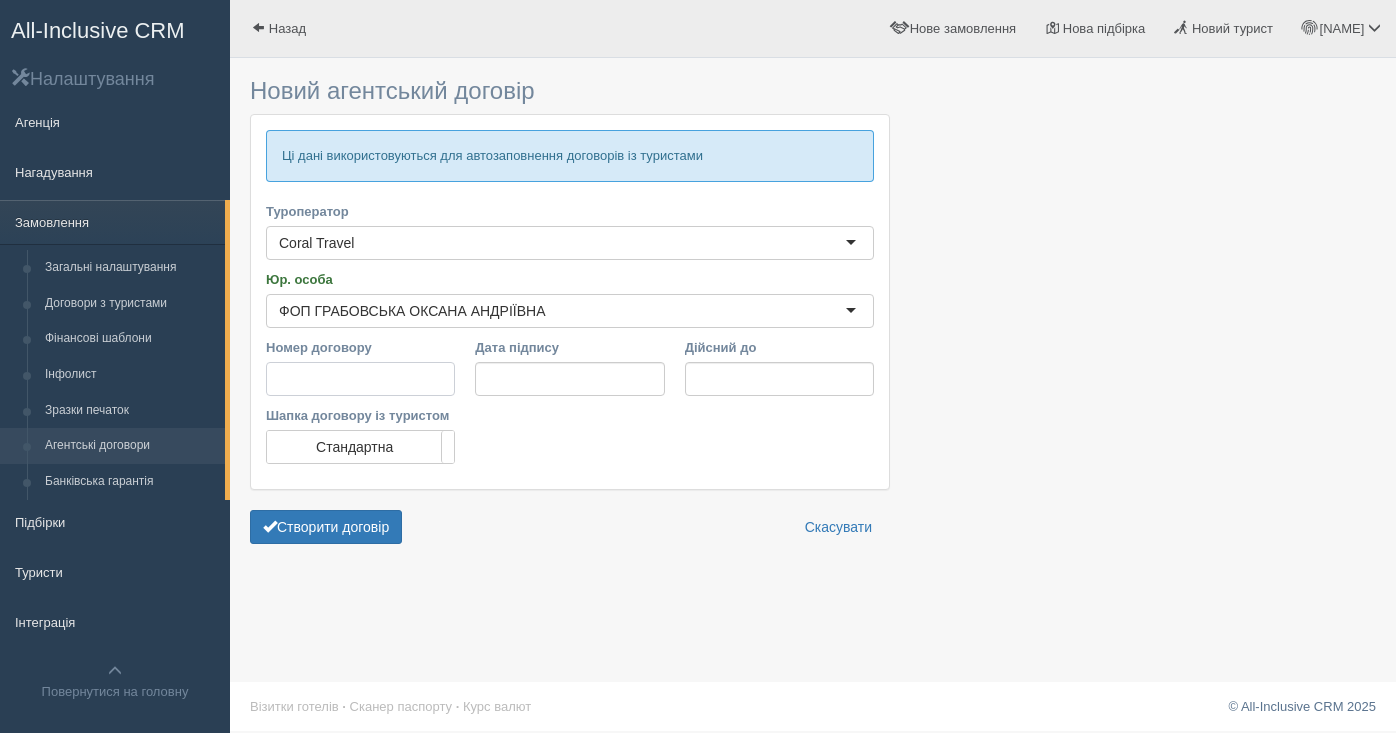 click on "Номер договору" at bounding box center [360, 379] 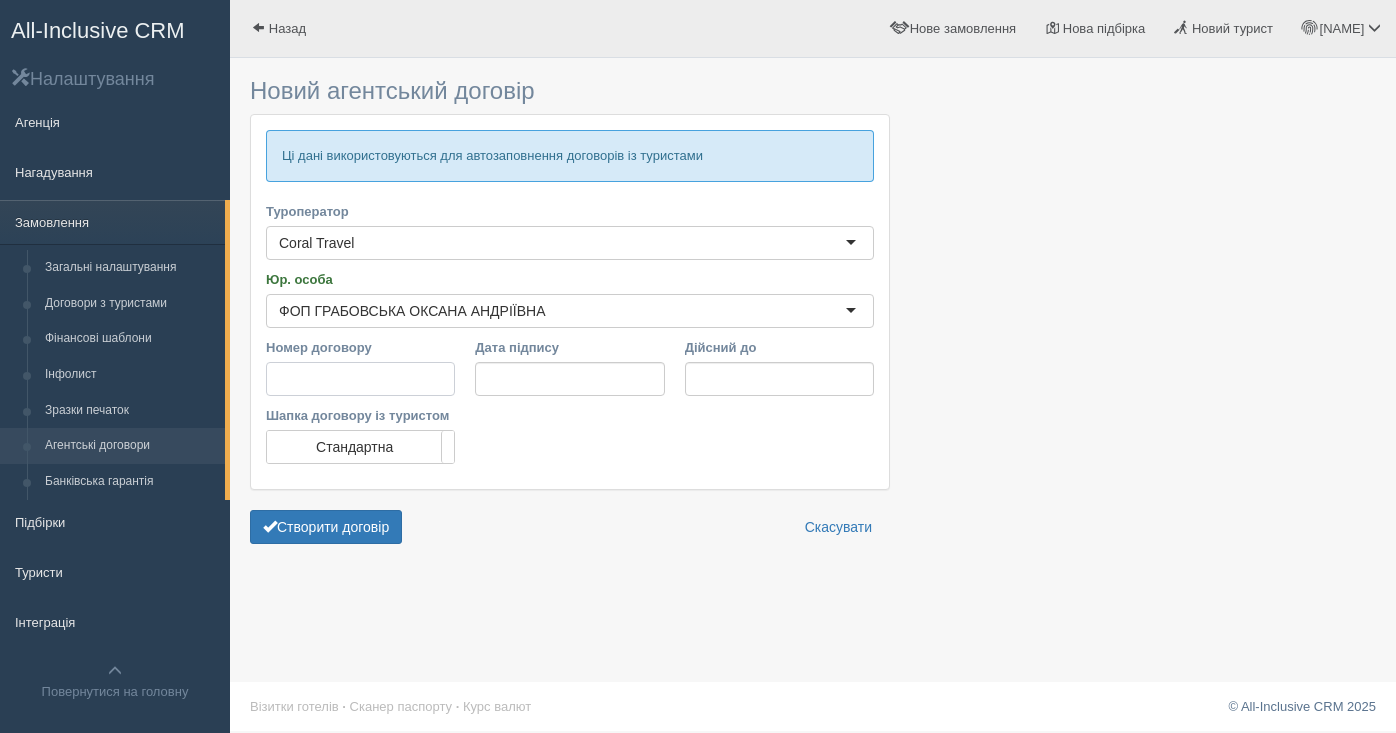 paste on "[NUMBER]/[YEAR] от [DD].[MM].[YYYY]" 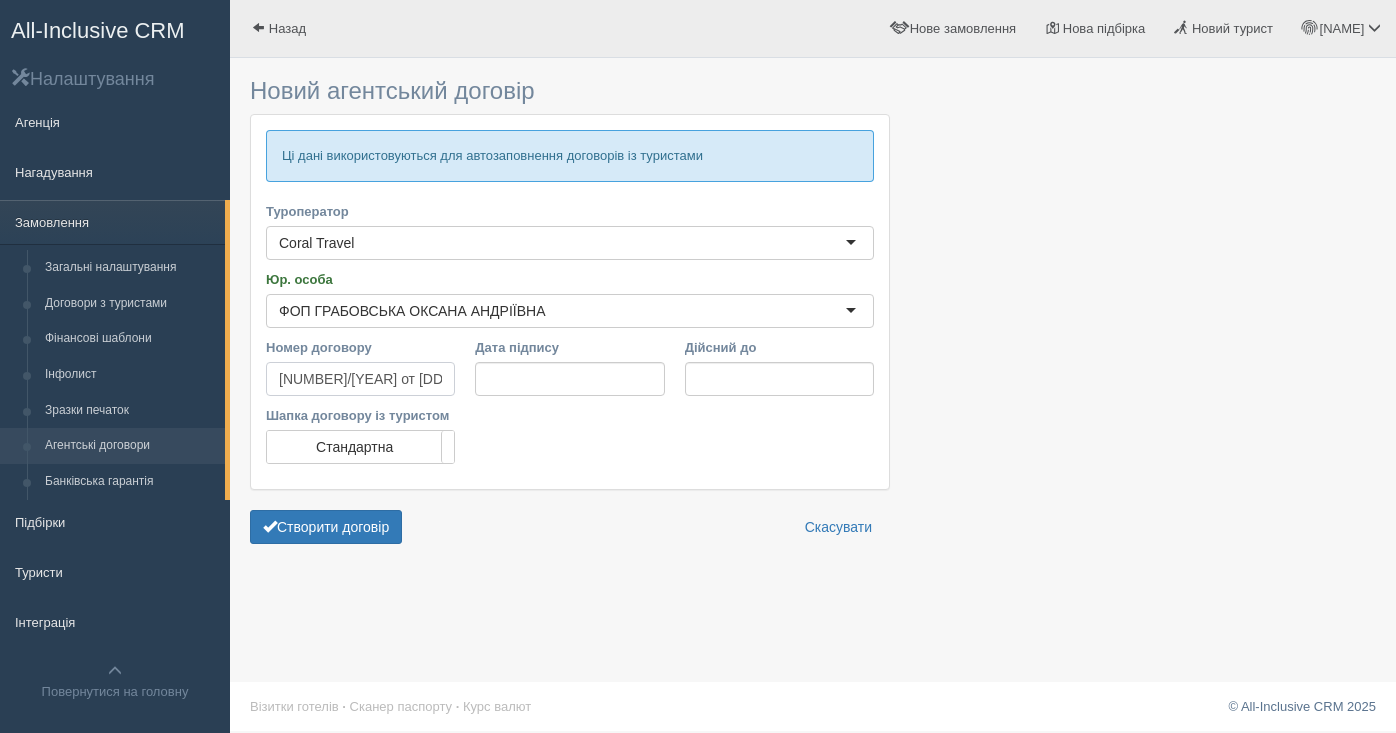 drag, startPoint x: 376, startPoint y: 380, endPoint x: 459, endPoint y: 379, distance: 83.00603 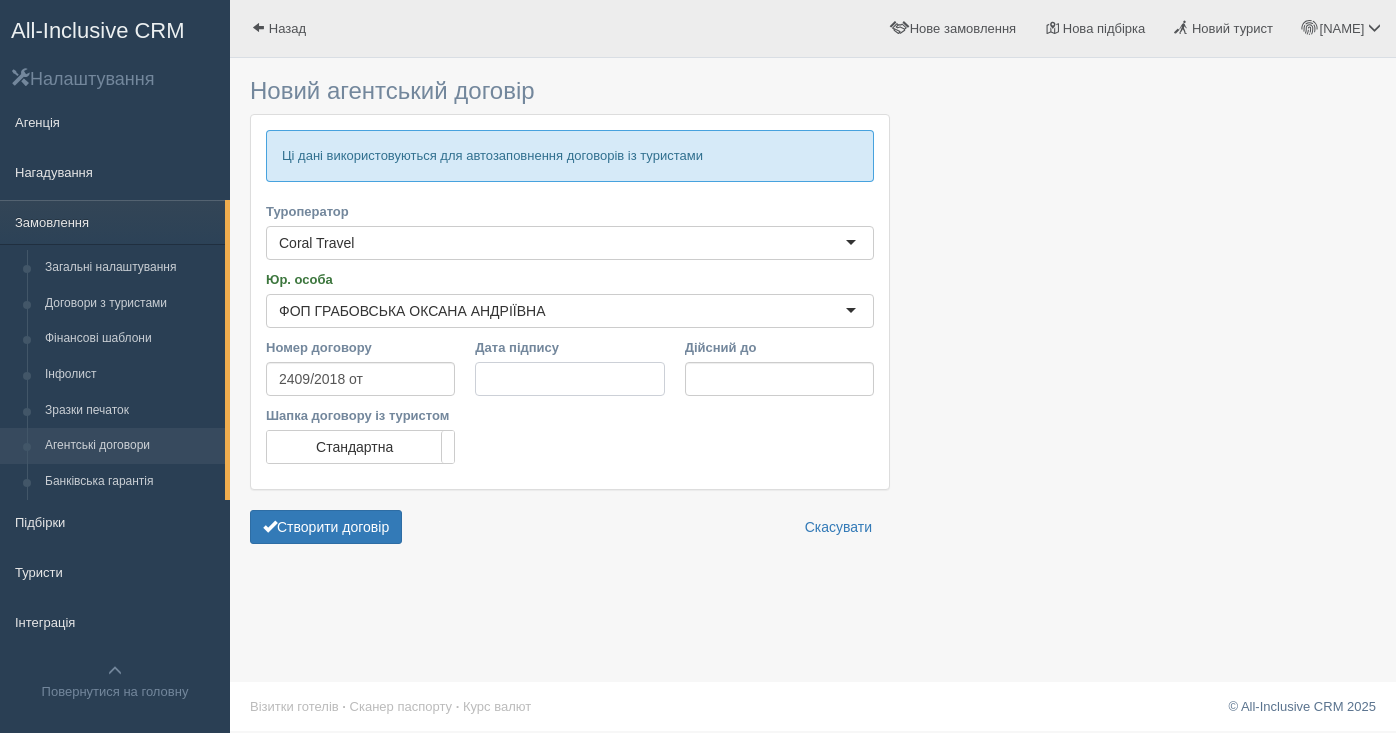 click on "Дата підпису" at bounding box center [569, 379] 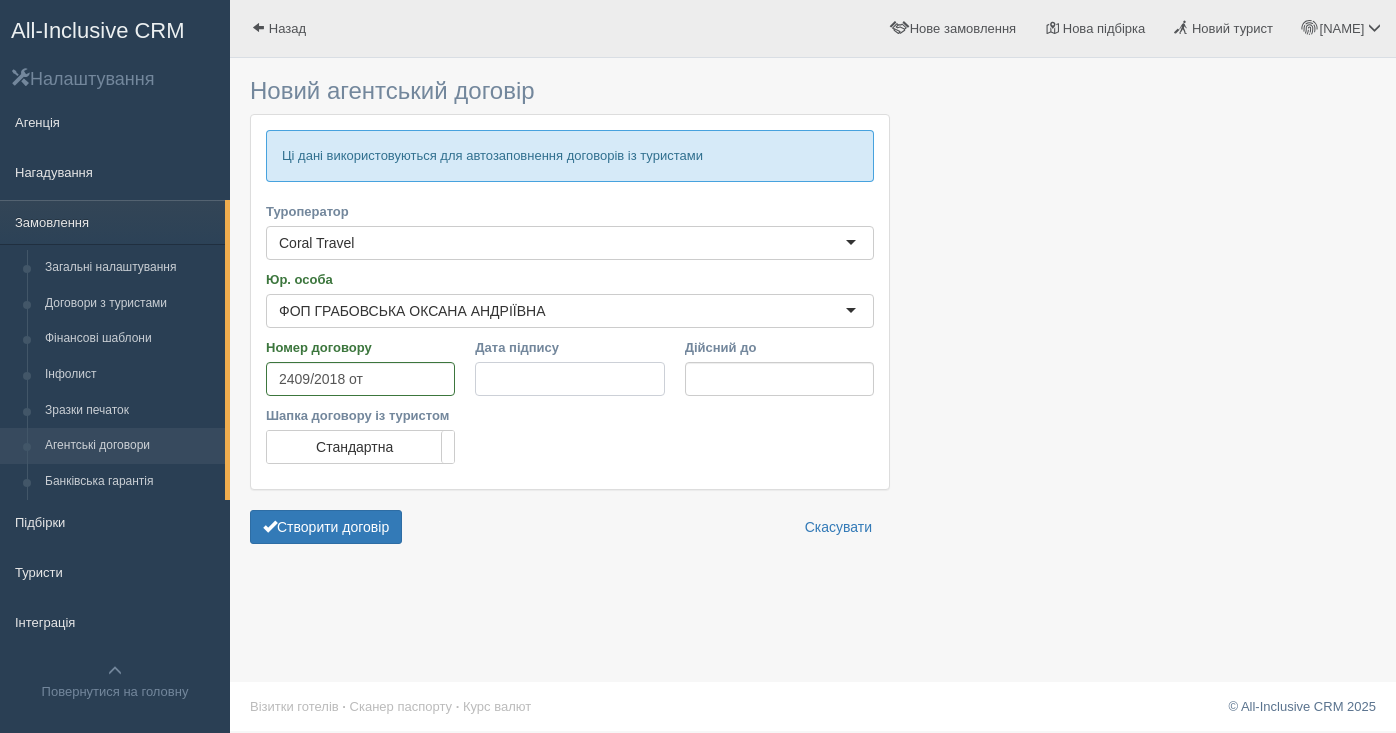 drag, startPoint x: 601, startPoint y: 379, endPoint x: 479, endPoint y: 378, distance: 122.0041 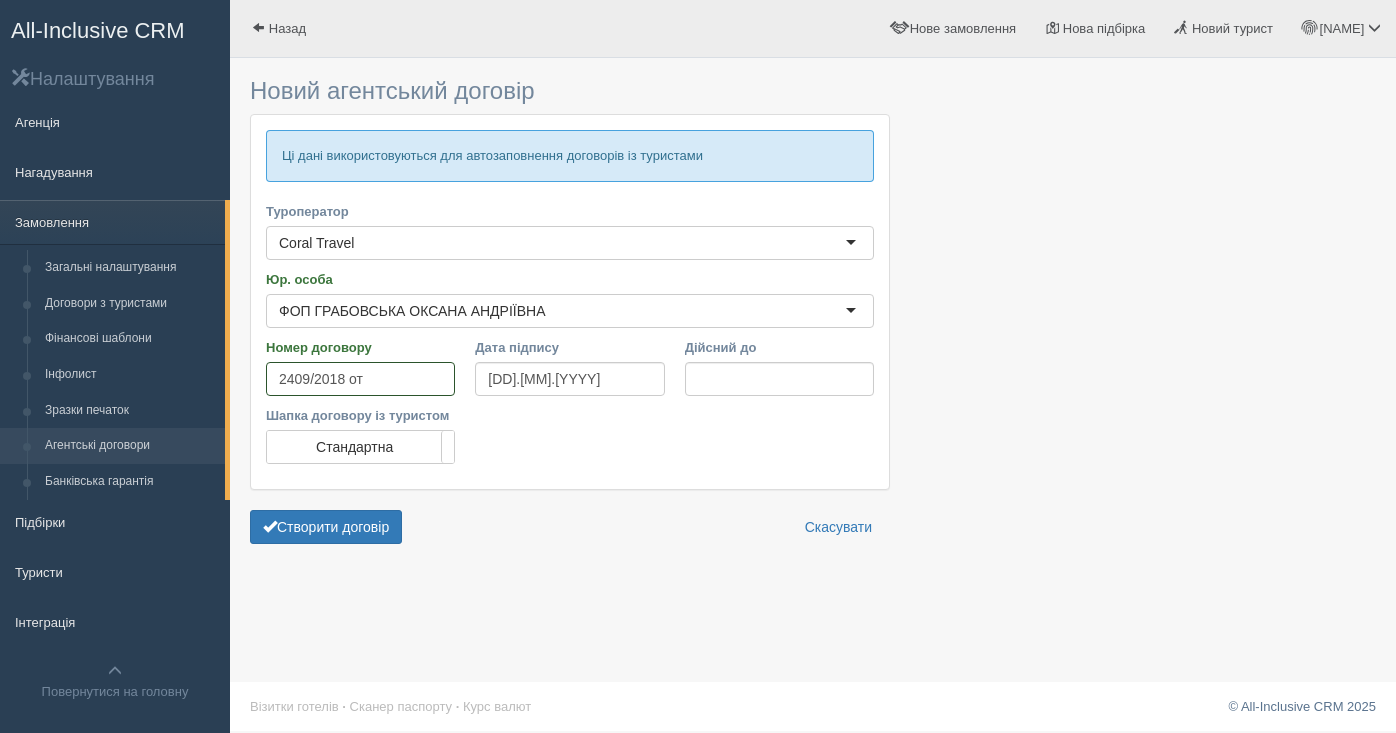 click on "2409/2018 от" at bounding box center [360, 379] 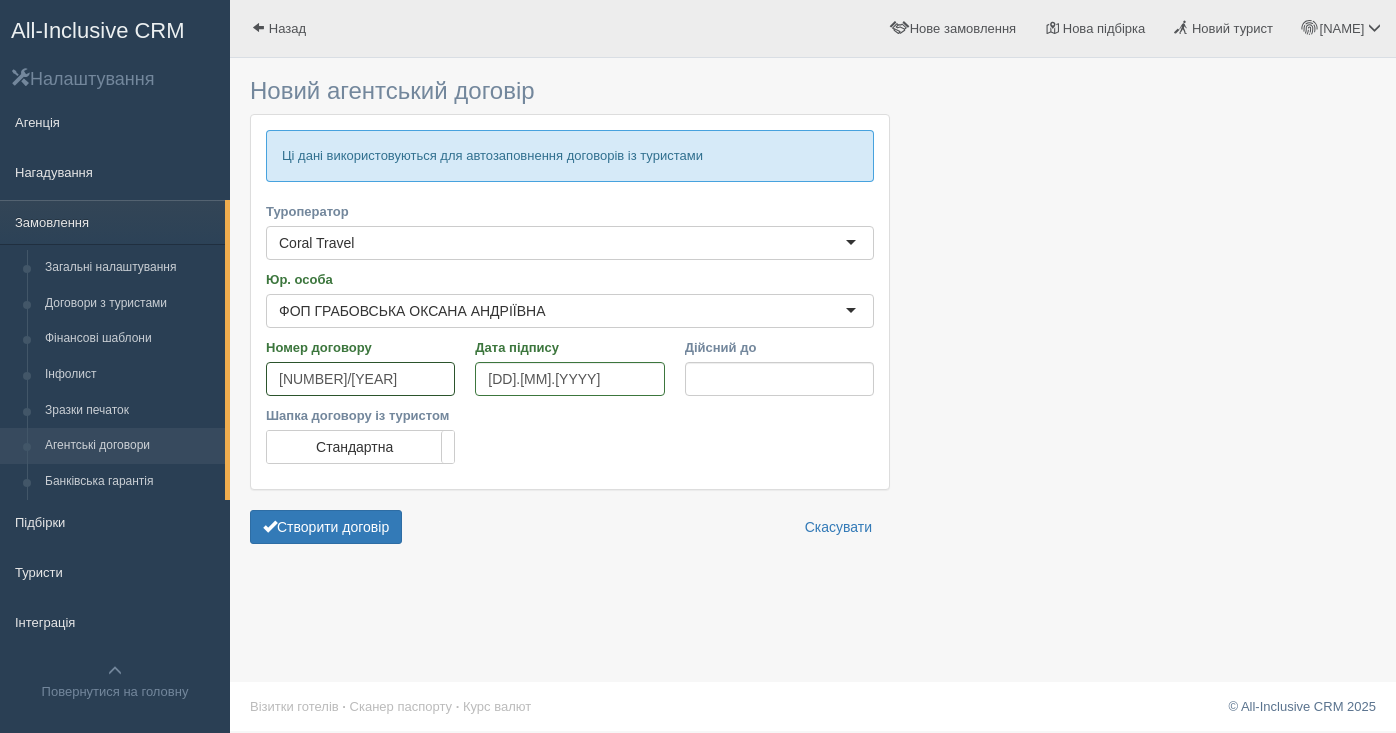 click on "2409/2018" at bounding box center [360, 379] 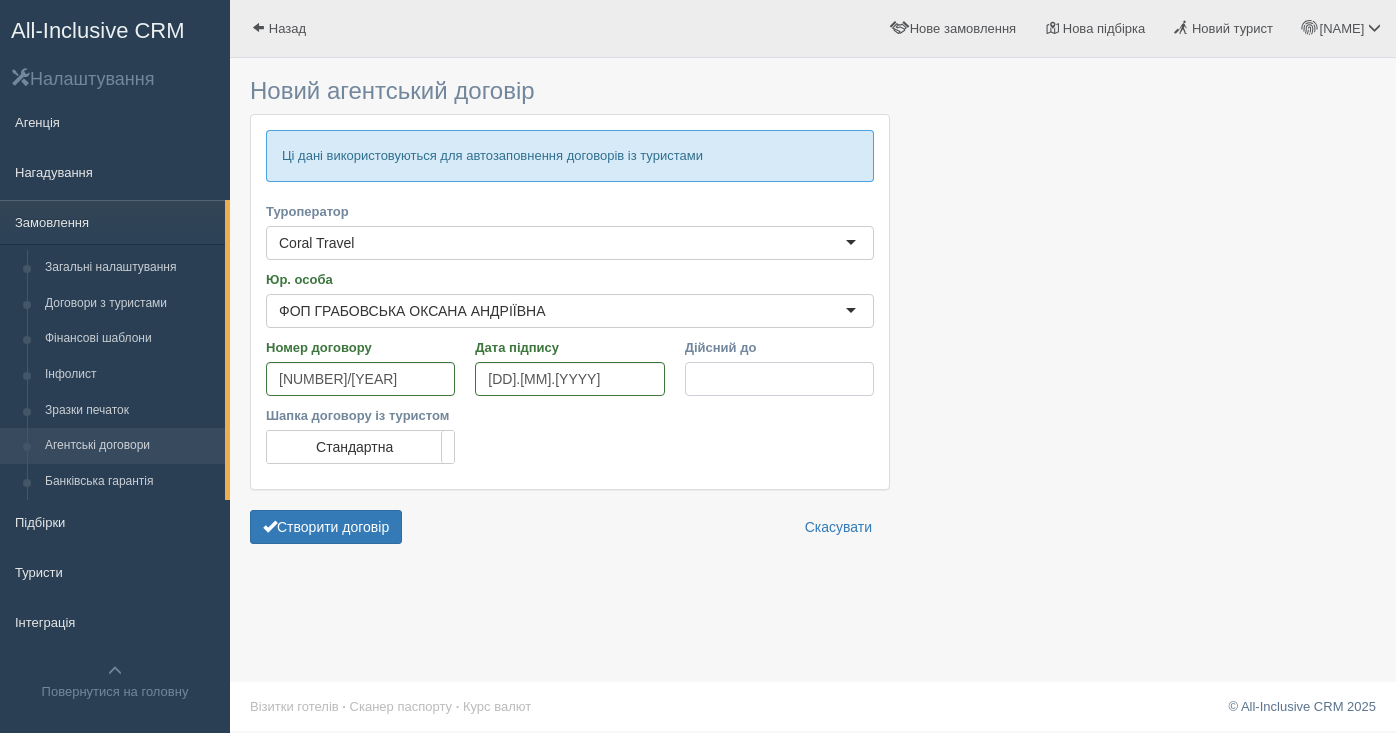 click on "Дійсний до" at bounding box center (779, 379) 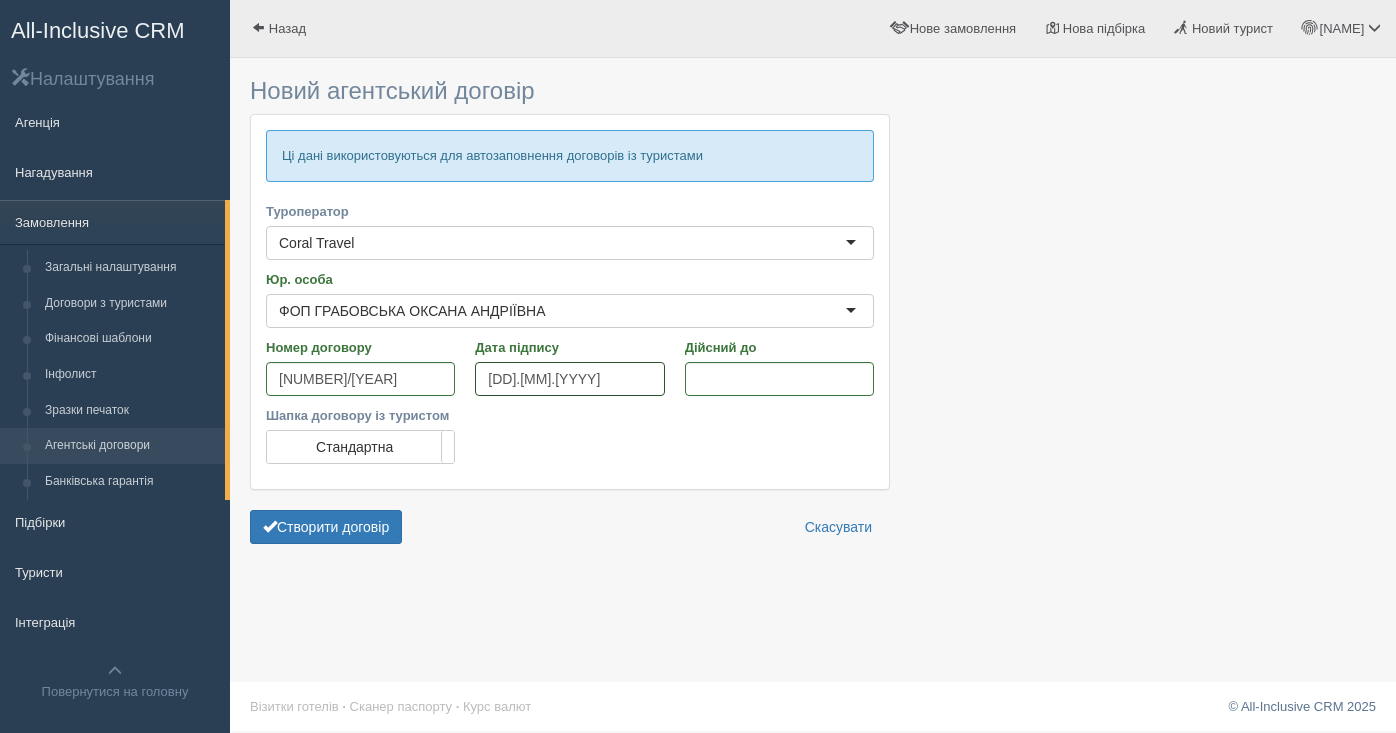 drag, startPoint x: 590, startPoint y: 382, endPoint x: 462, endPoint y: 379, distance: 128.03516 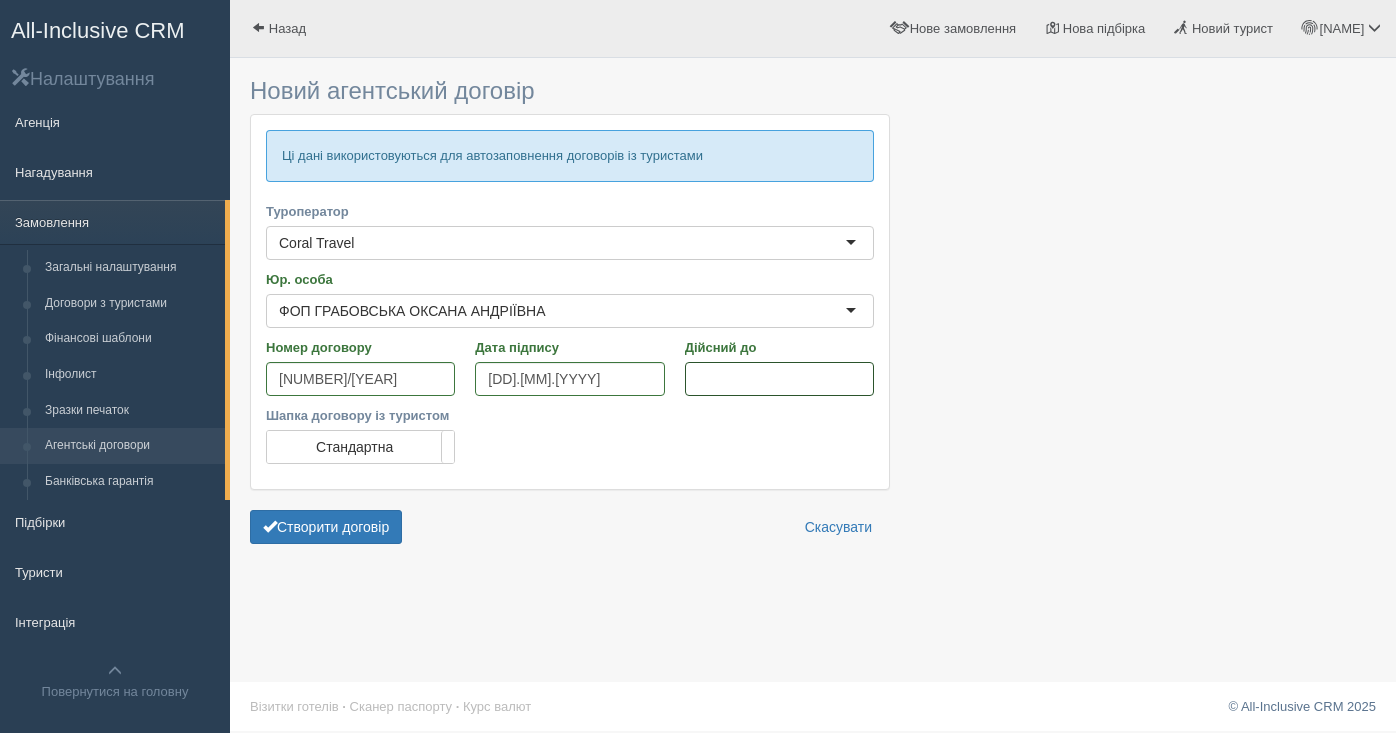 click on "Дійсний до" at bounding box center [779, 379] 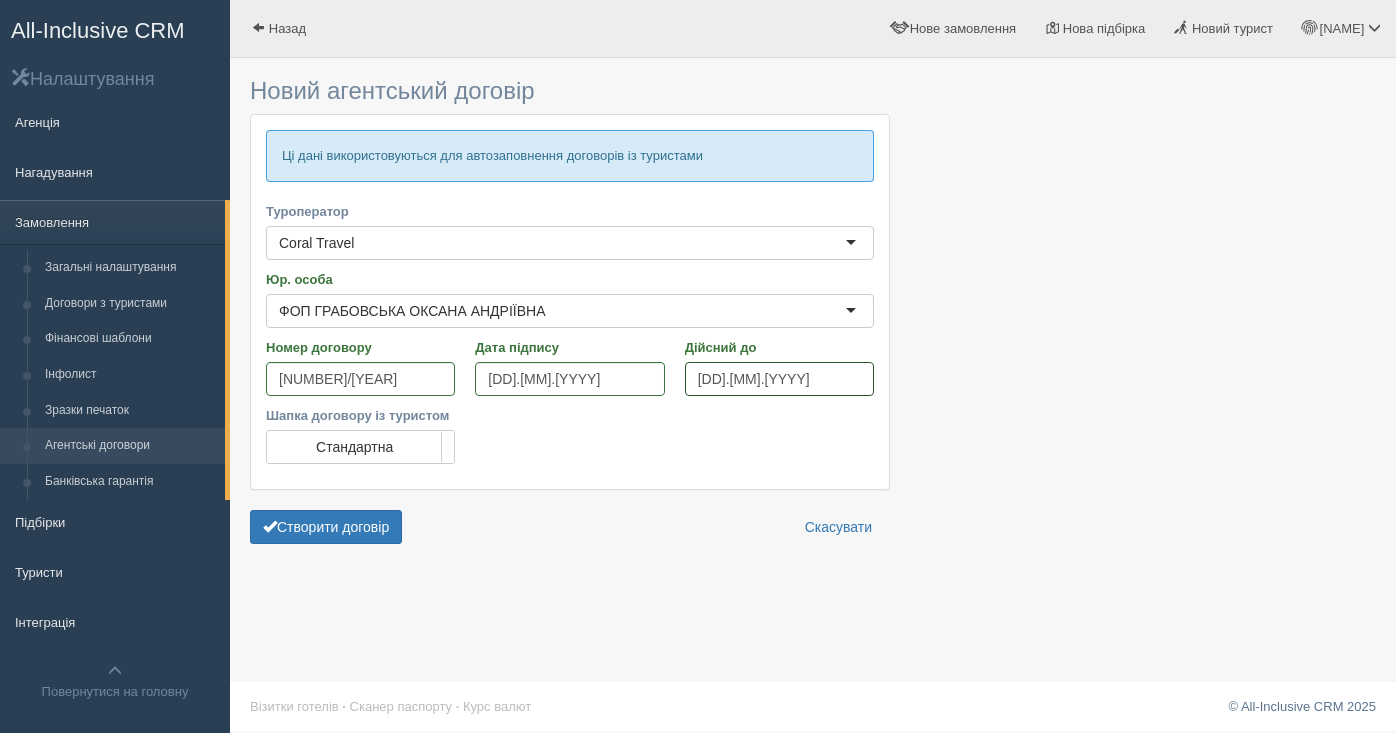type on "31.12.2025" 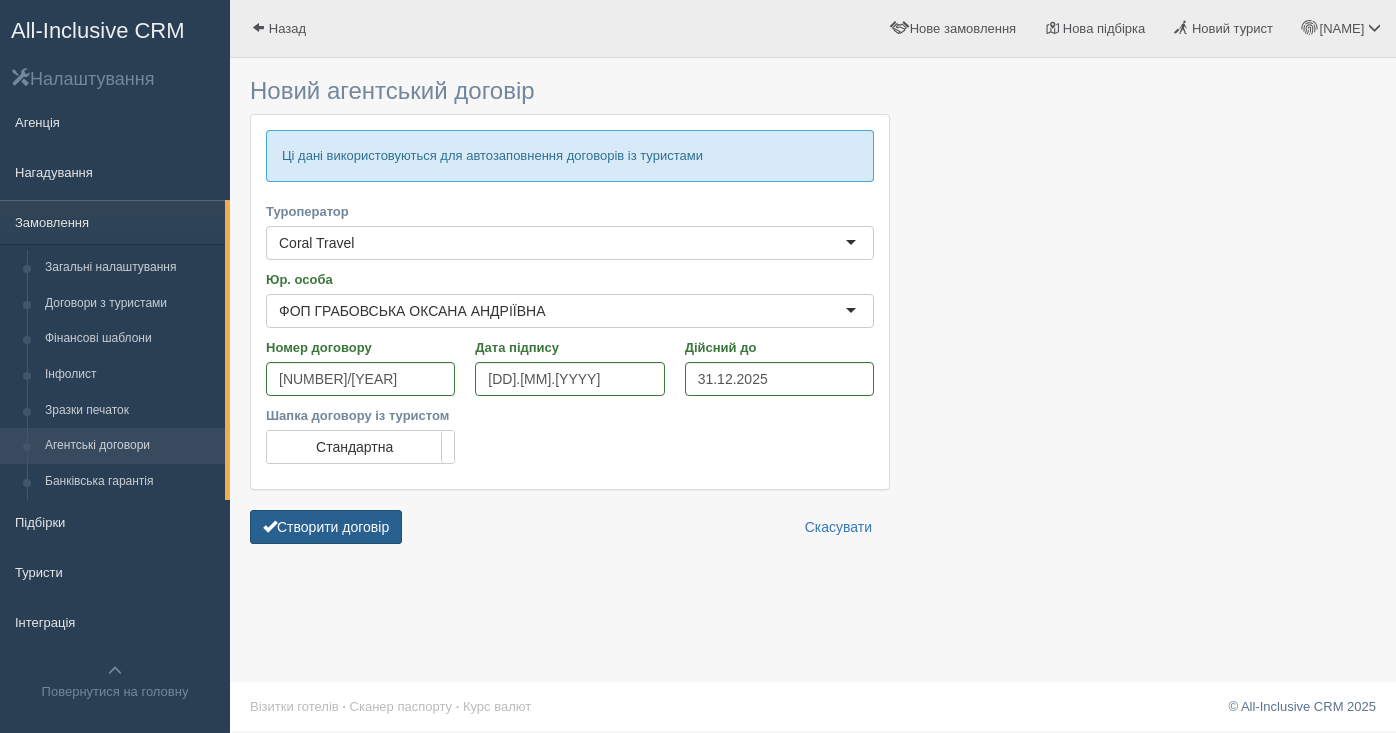 click on "Створити договір" at bounding box center (326, 527) 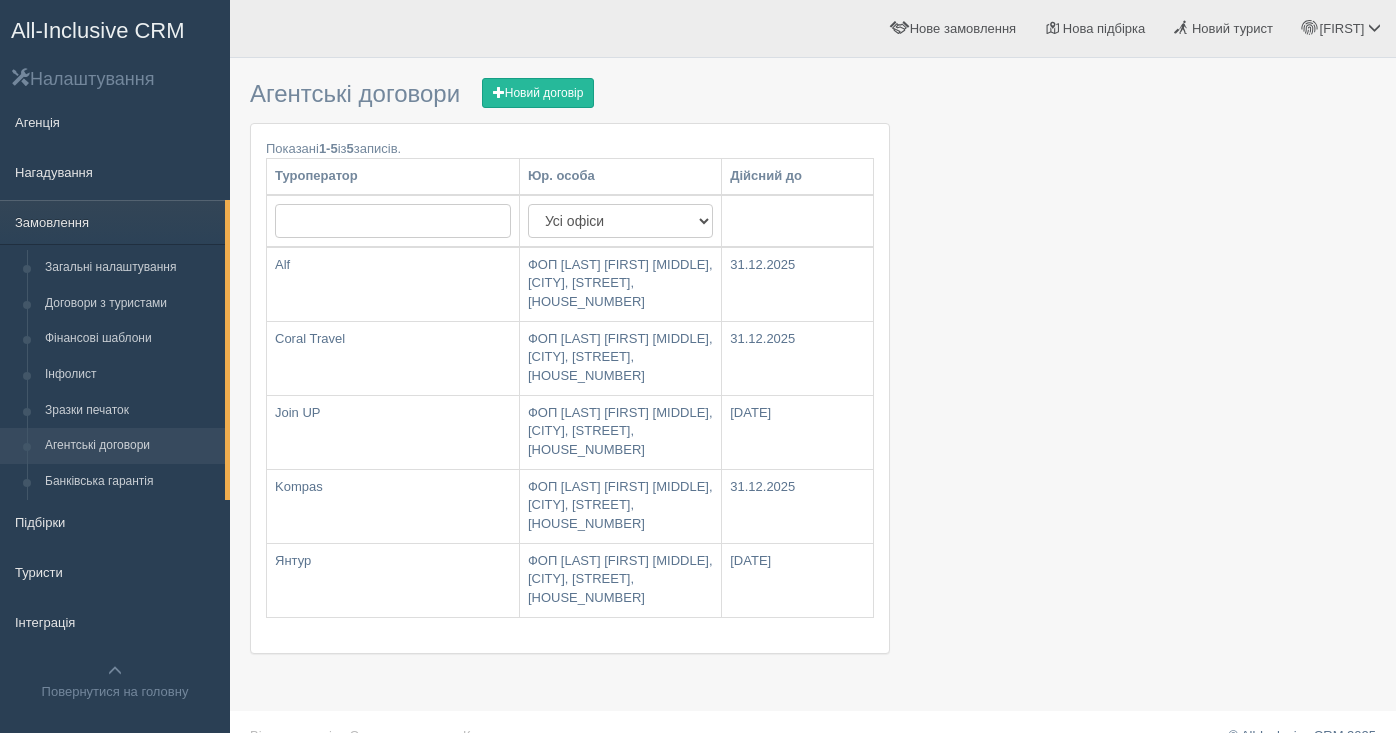 scroll, scrollTop: 0, scrollLeft: 0, axis: both 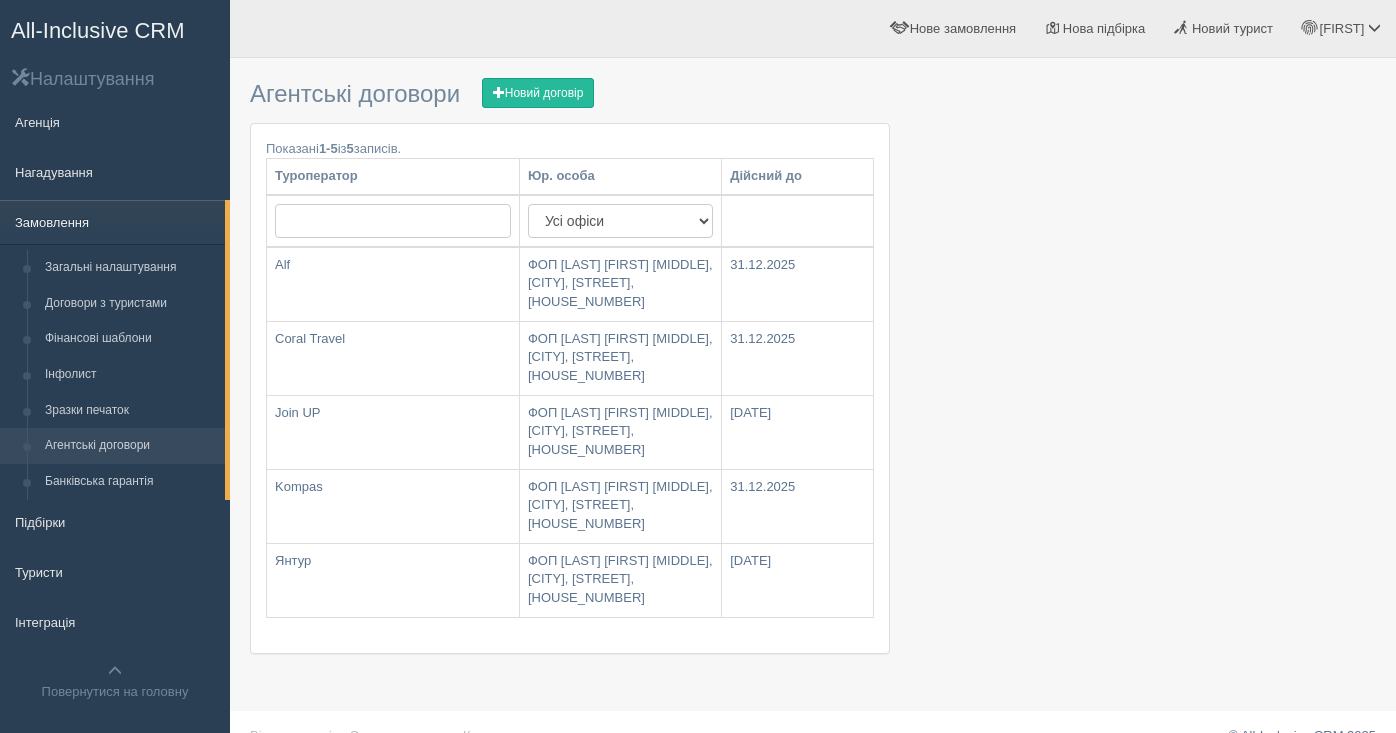 click on "Замовлення" at bounding box center (112, 222) 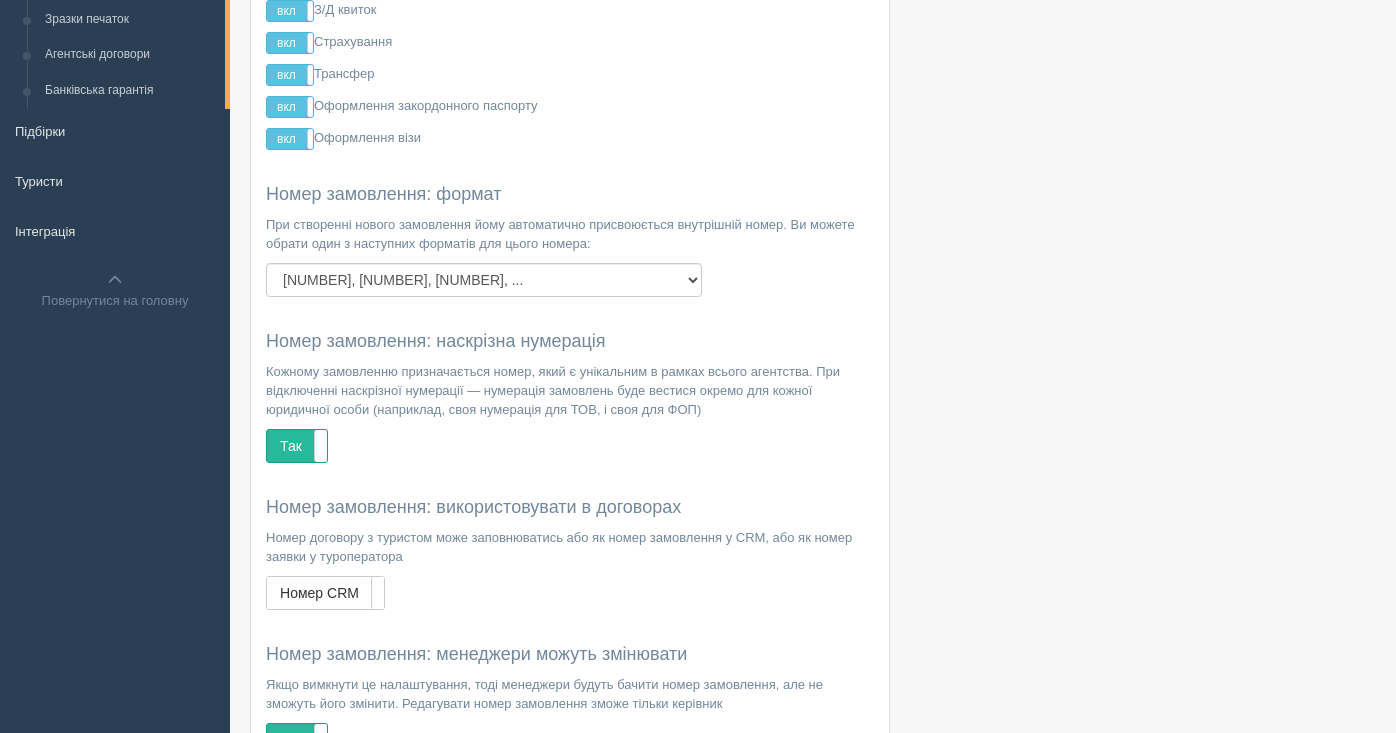 scroll, scrollTop: 7, scrollLeft: 0, axis: vertical 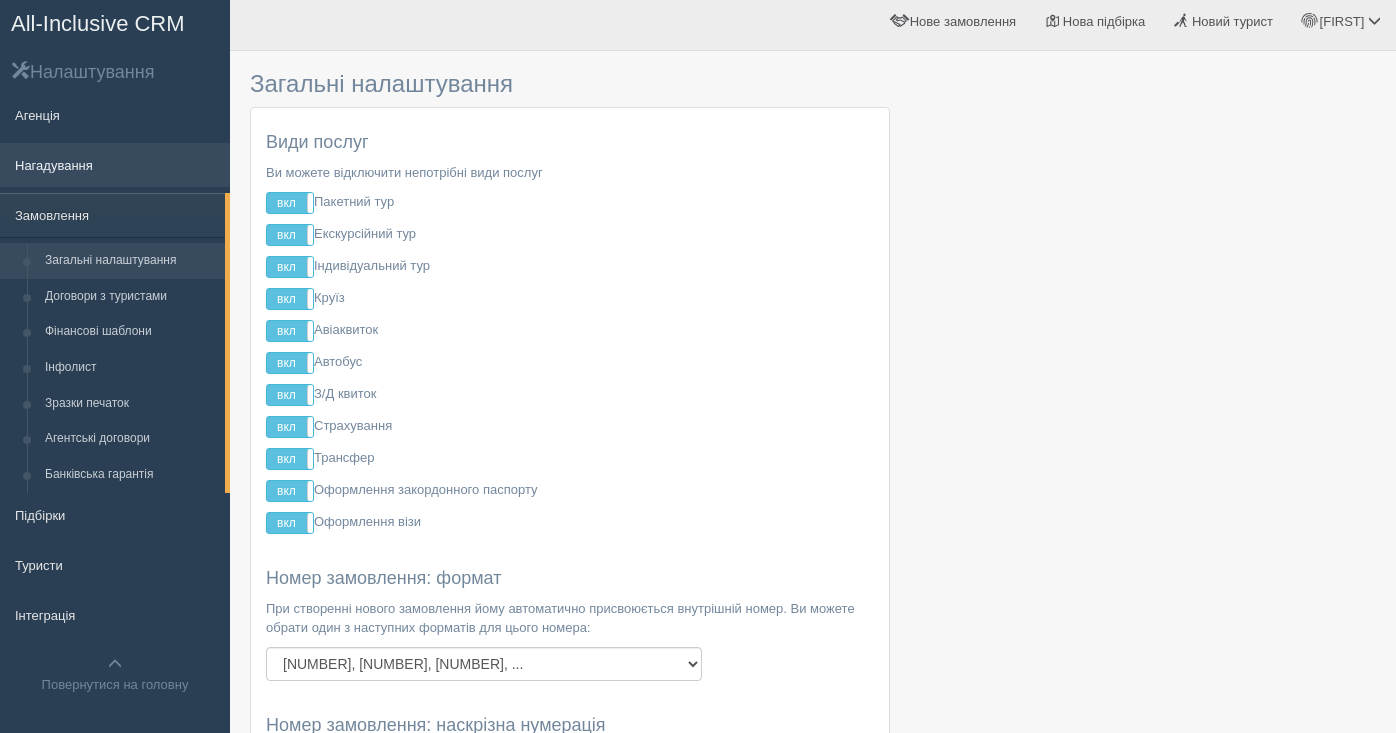click on "Нагадування" at bounding box center (115, 165) 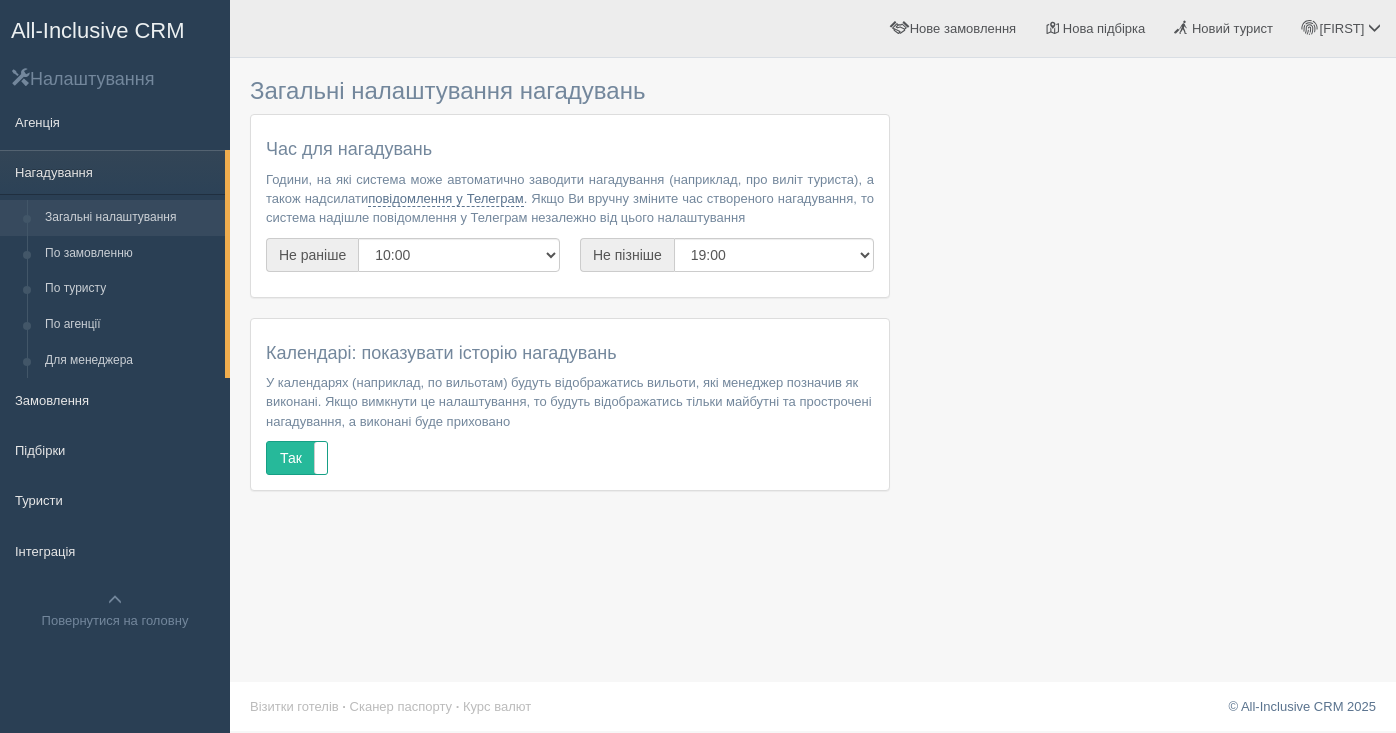 scroll, scrollTop: 0, scrollLeft: 0, axis: both 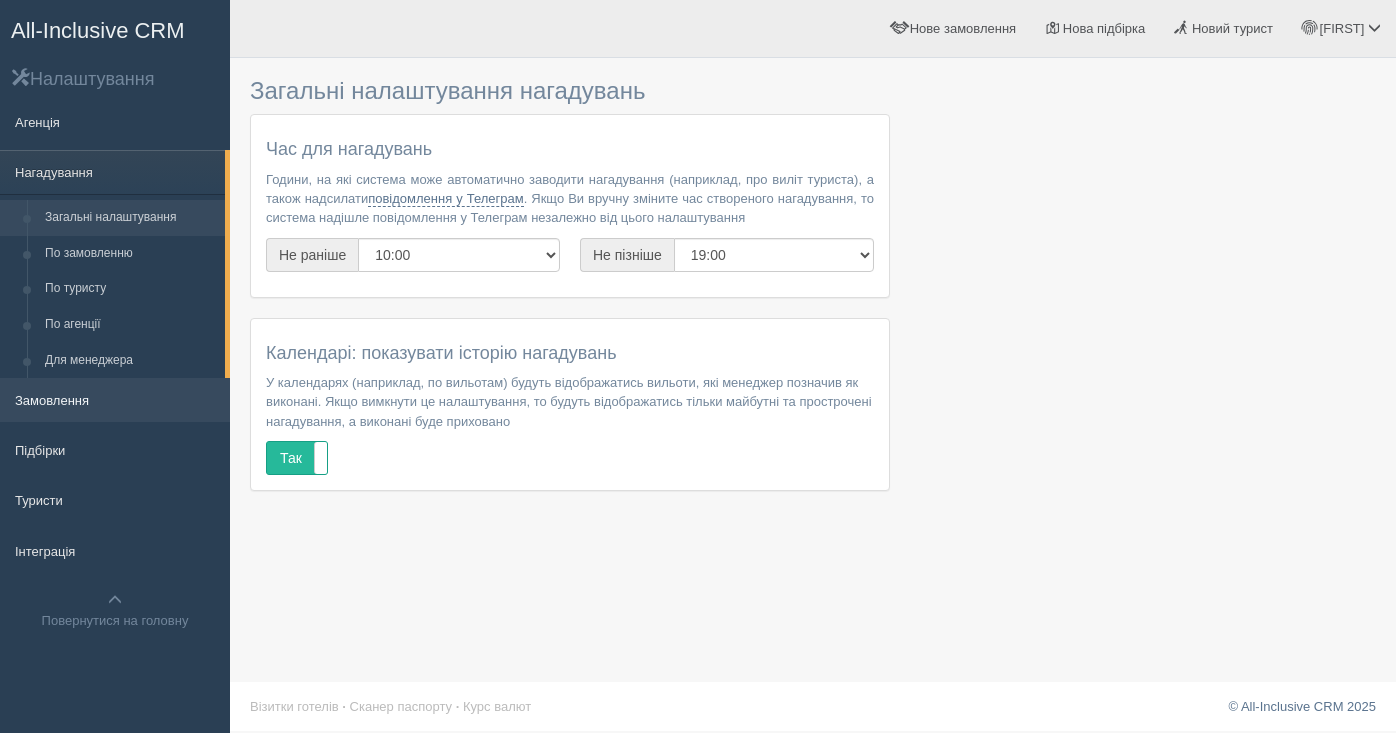 click on "Замовлення" at bounding box center [115, 400] 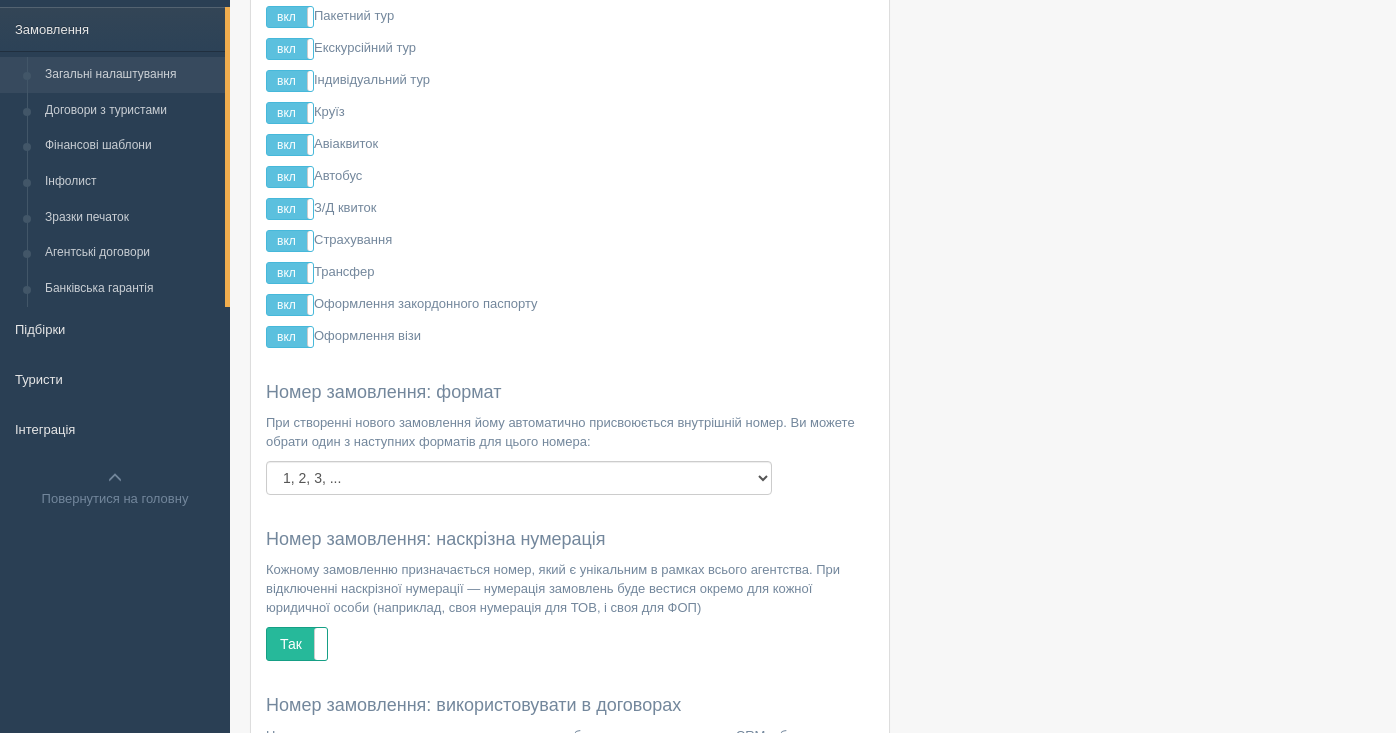 scroll, scrollTop: 0, scrollLeft: 0, axis: both 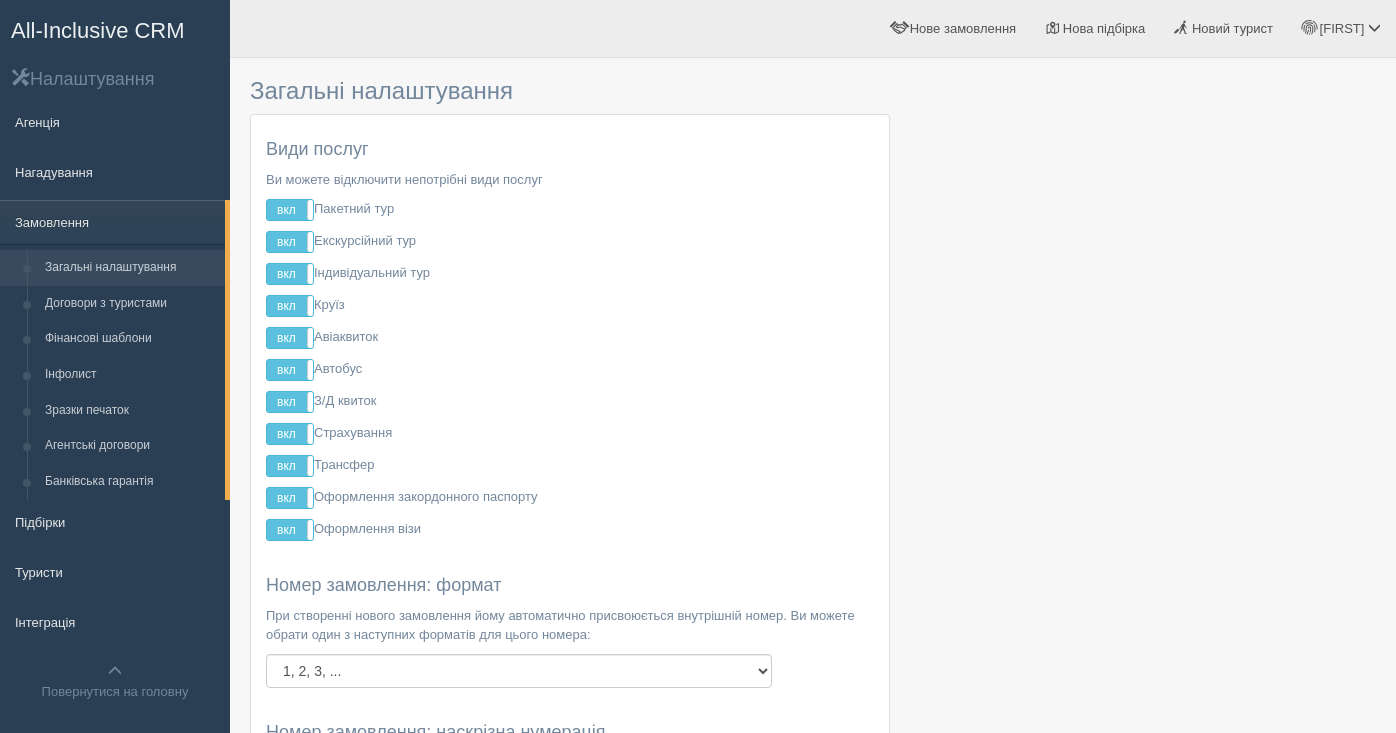 click on "All-Inclusive CRM" at bounding box center [98, 30] 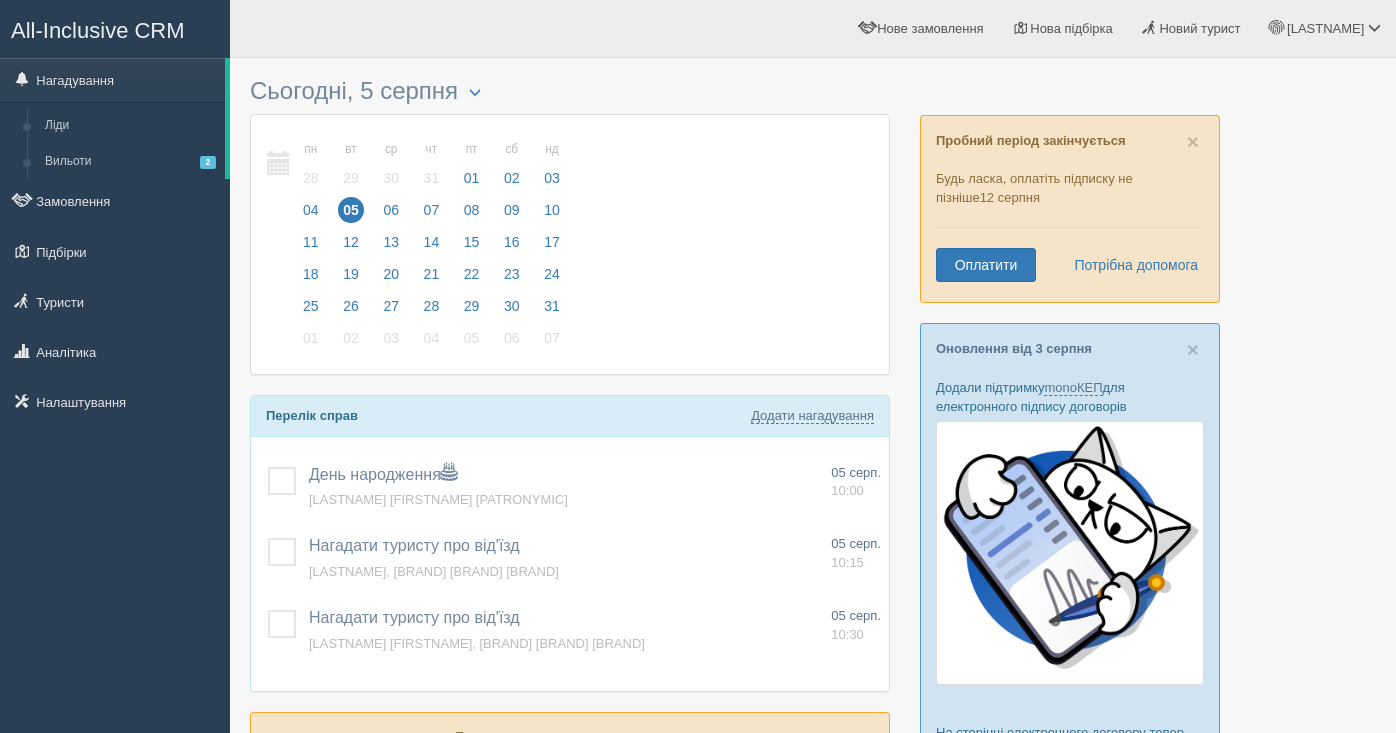 scroll, scrollTop: 0, scrollLeft: 0, axis: both 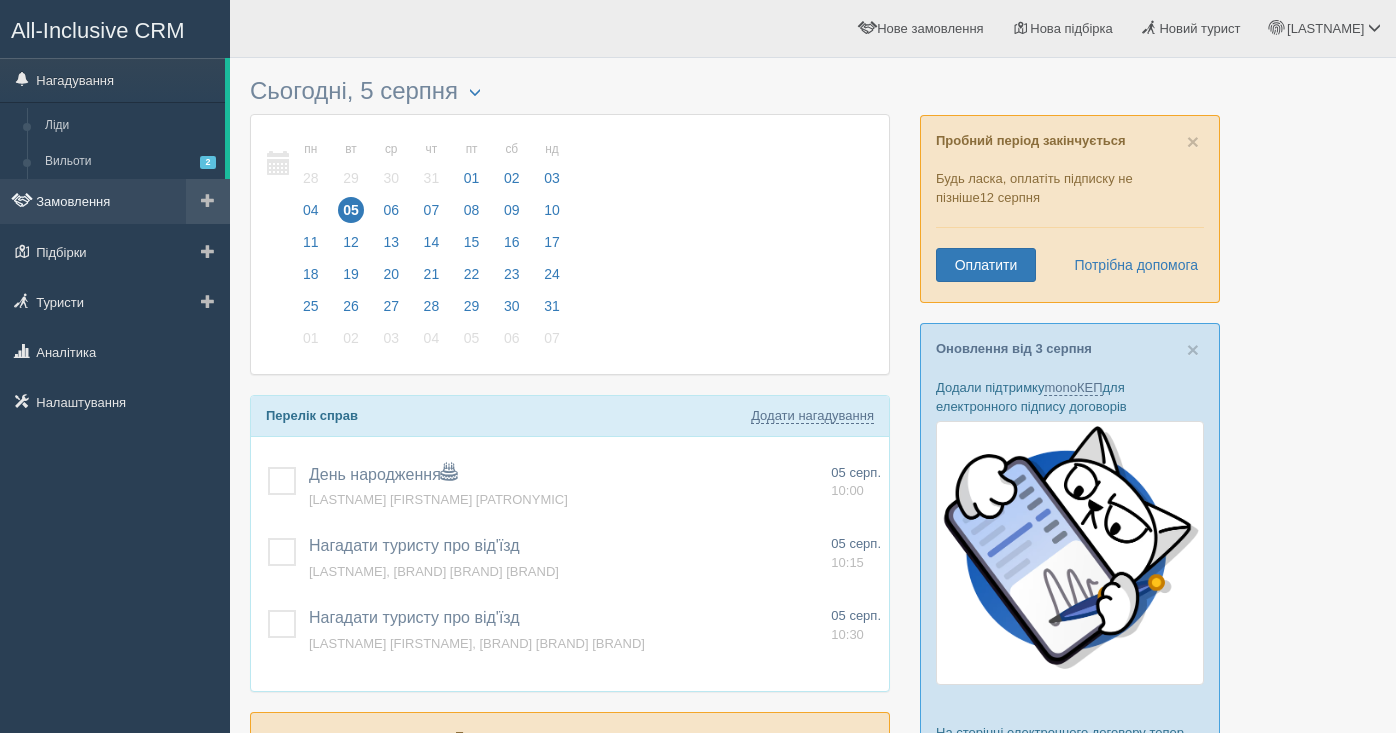click on "Замовлення" at bounding box center [115, 201] 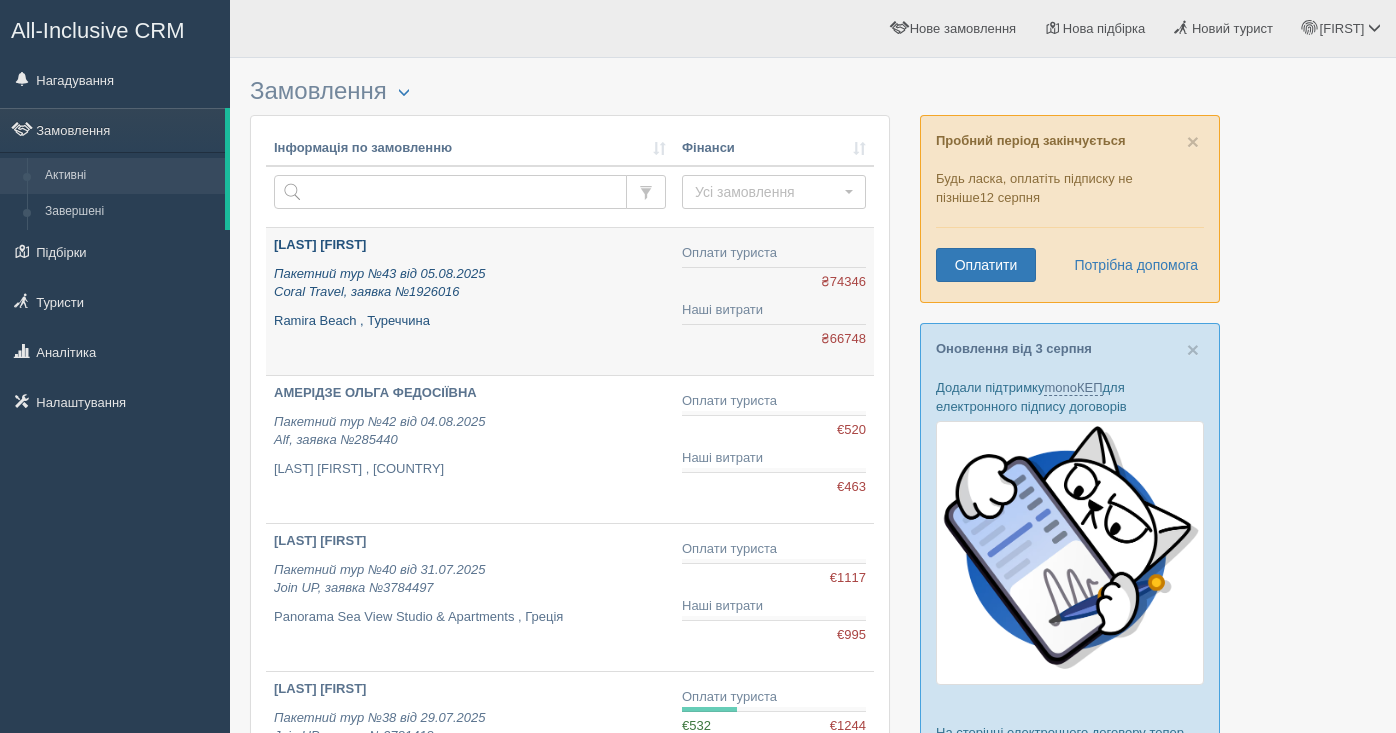 scroll, scrollTop: 0, scrollLeft: 0, axis: both 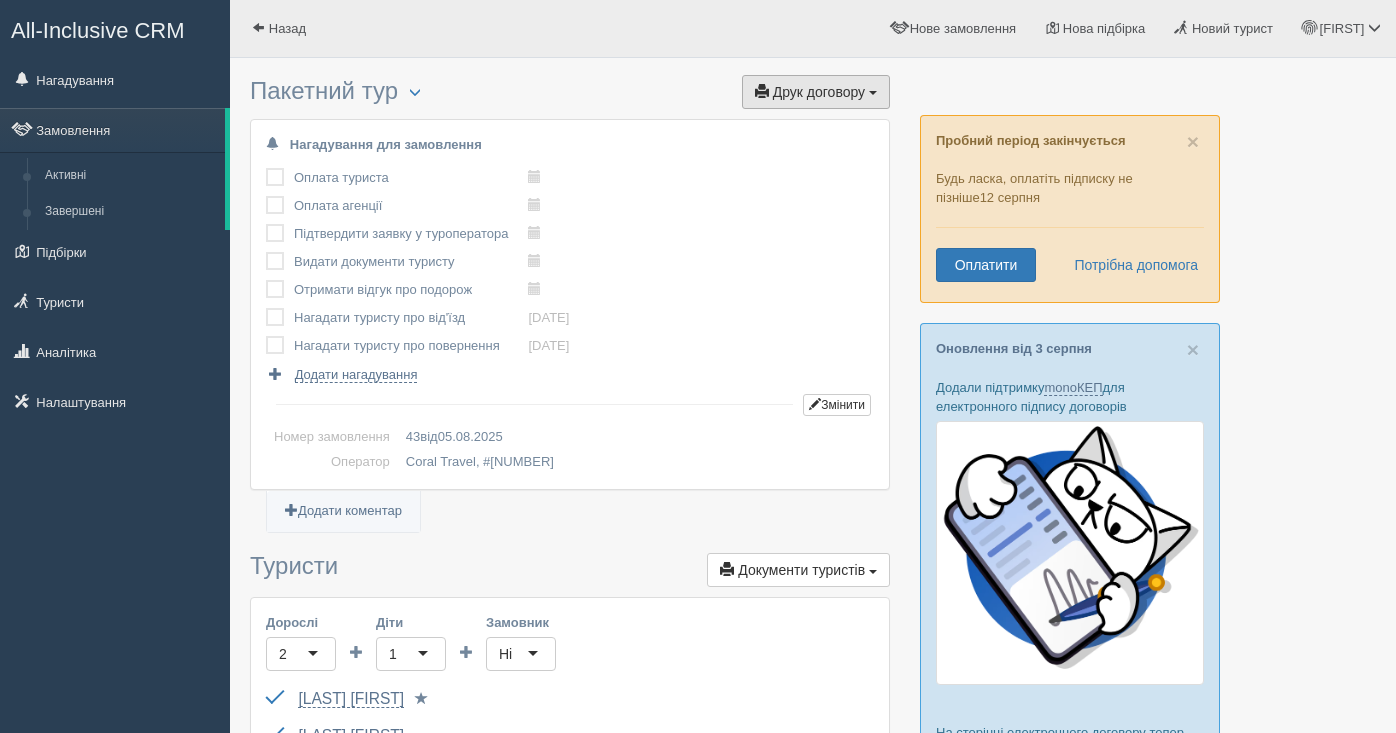 click on "Друк договору" at bounding box center (819, 92) 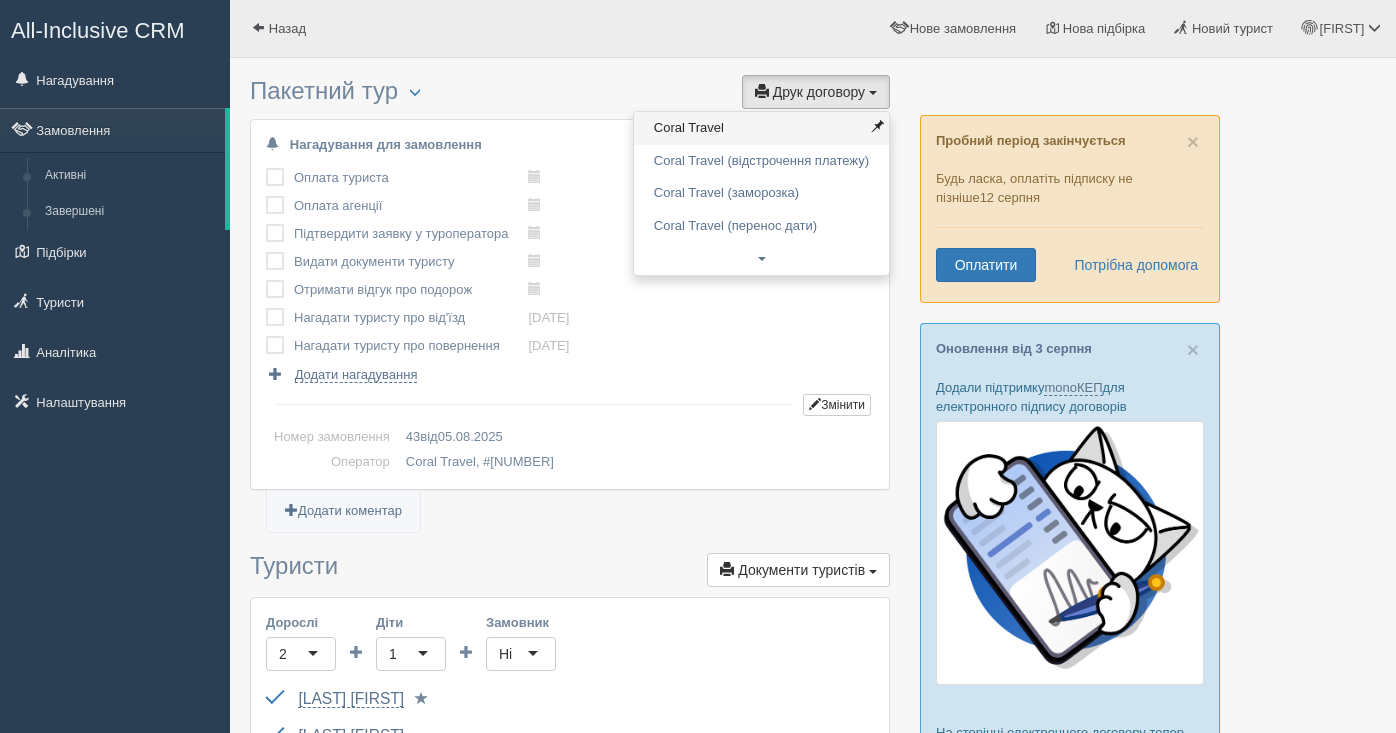 click on "Coral Travel" at bounding box center (761, 128) 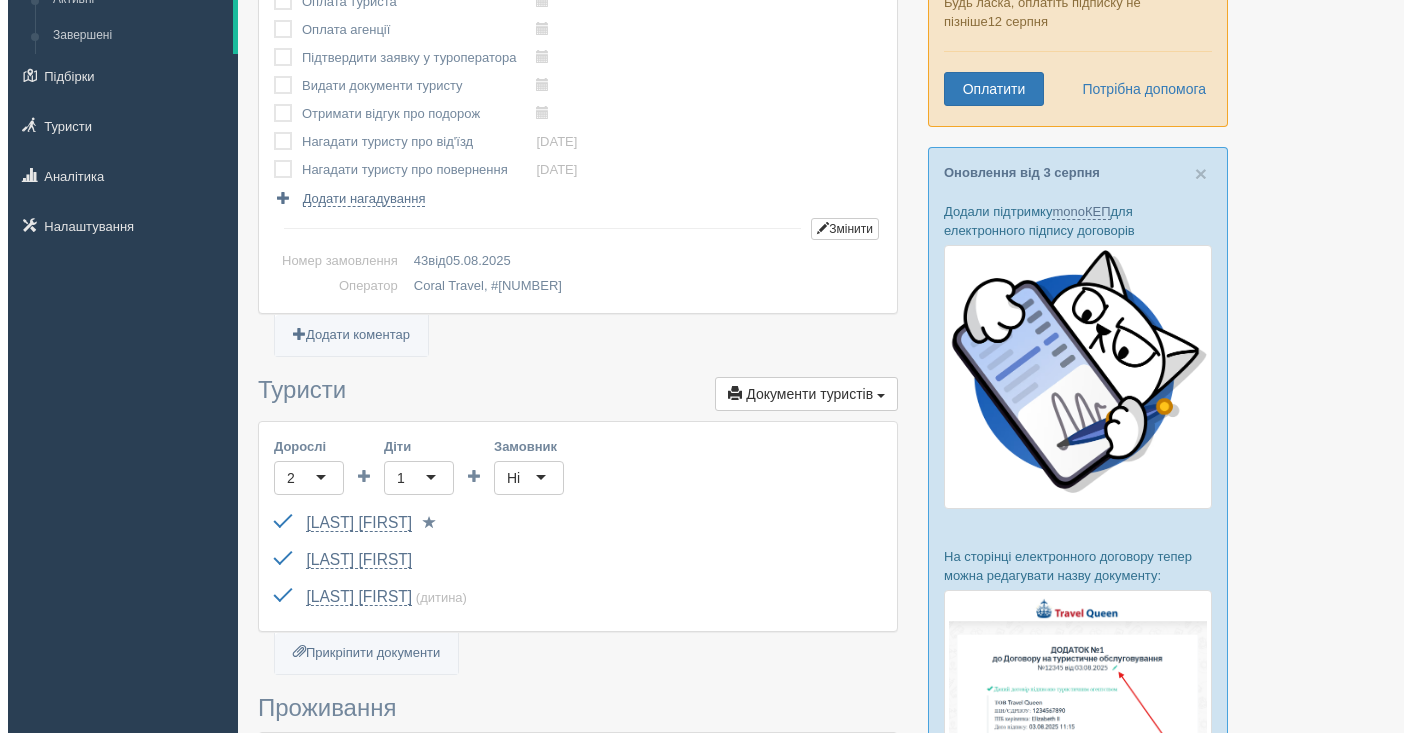 scroll, scrollTop: 396, scrollLeft: 0, axis: vertical 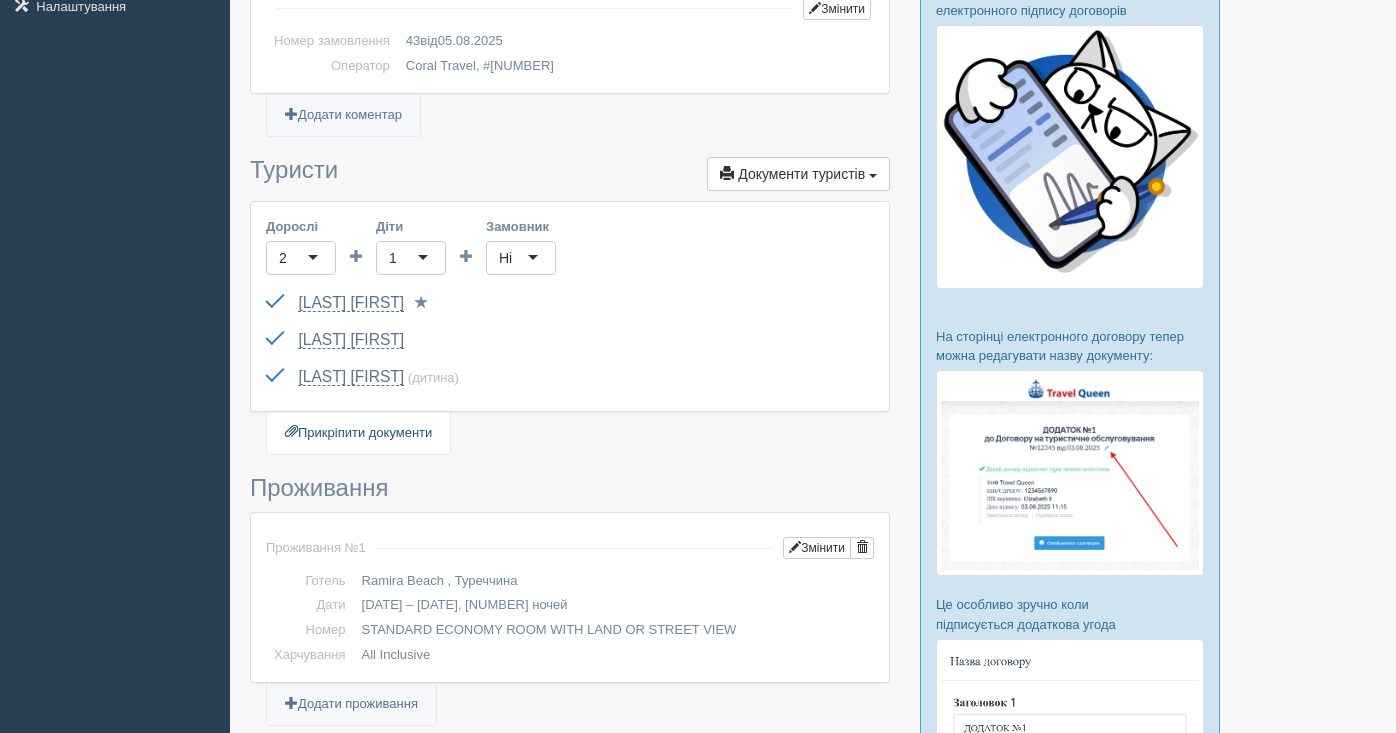 click on "Прикріпити документи" at bounding box center [358, 433] 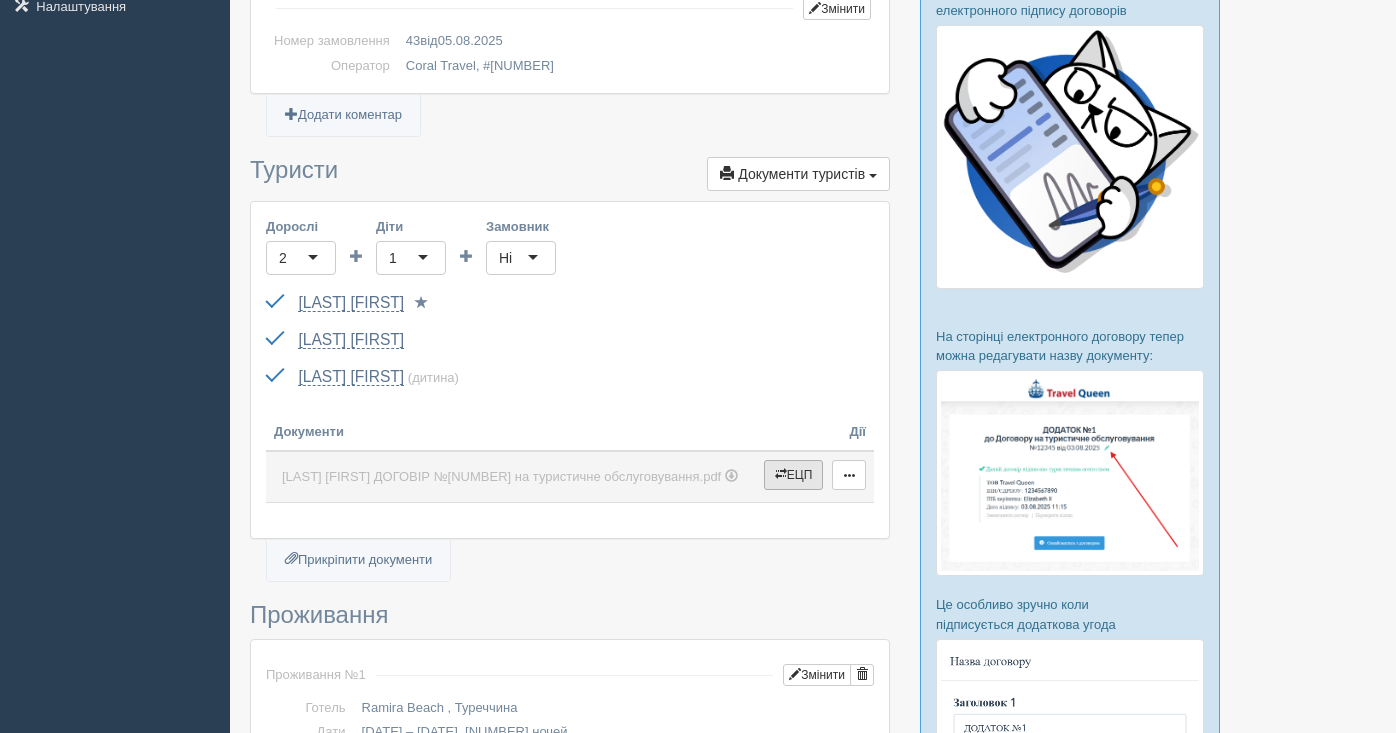 click on "ЕЦП" at bounding box center [794, 475] 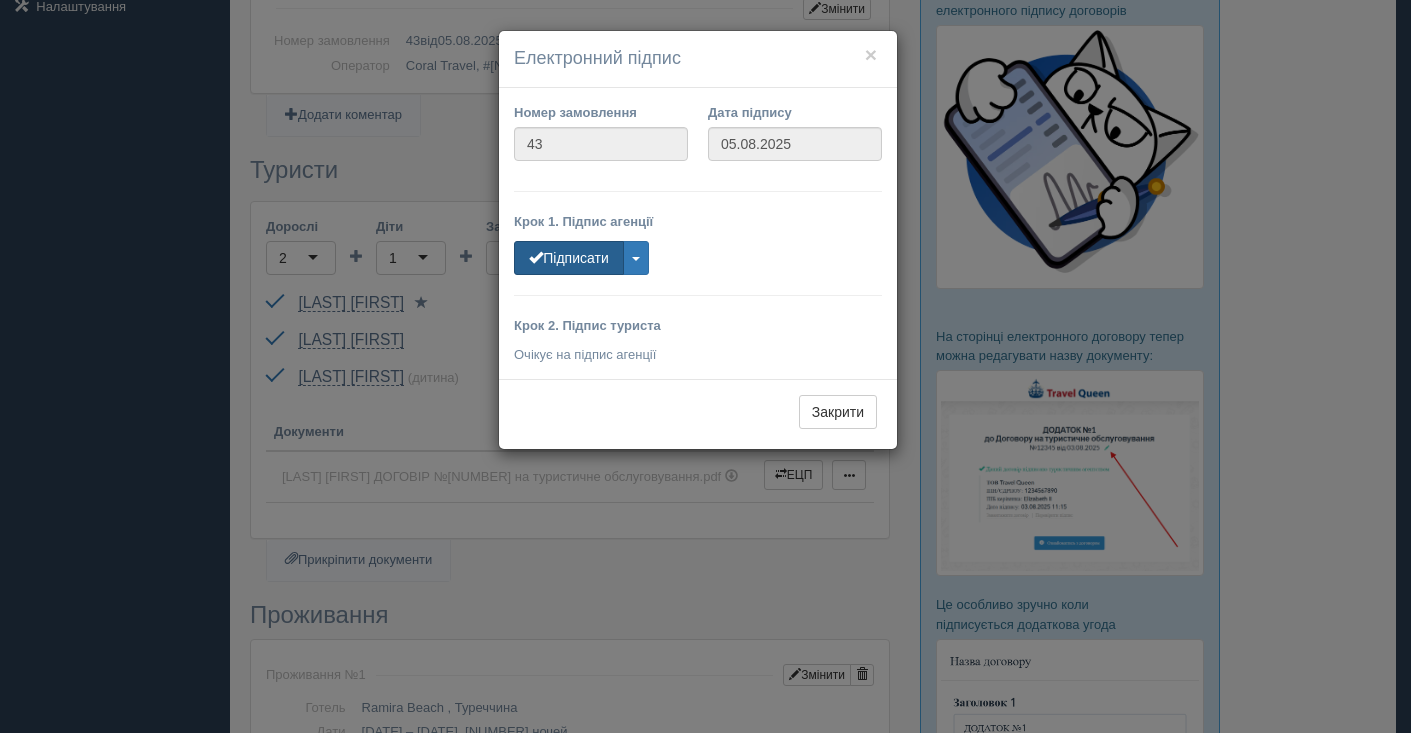 click on "Підписати" at bounding box center (569, 258) 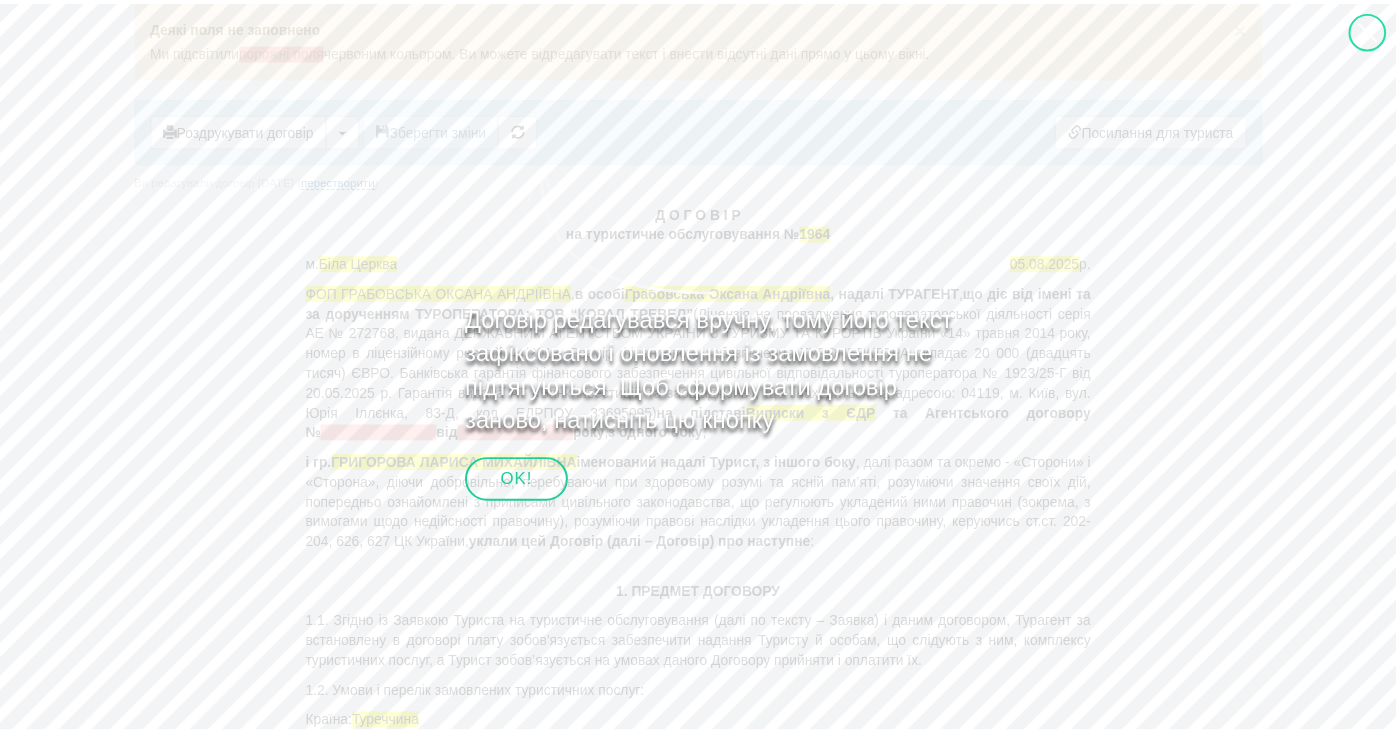 scroll, scrollTop: 0, scrollLeft: 0, axis: both 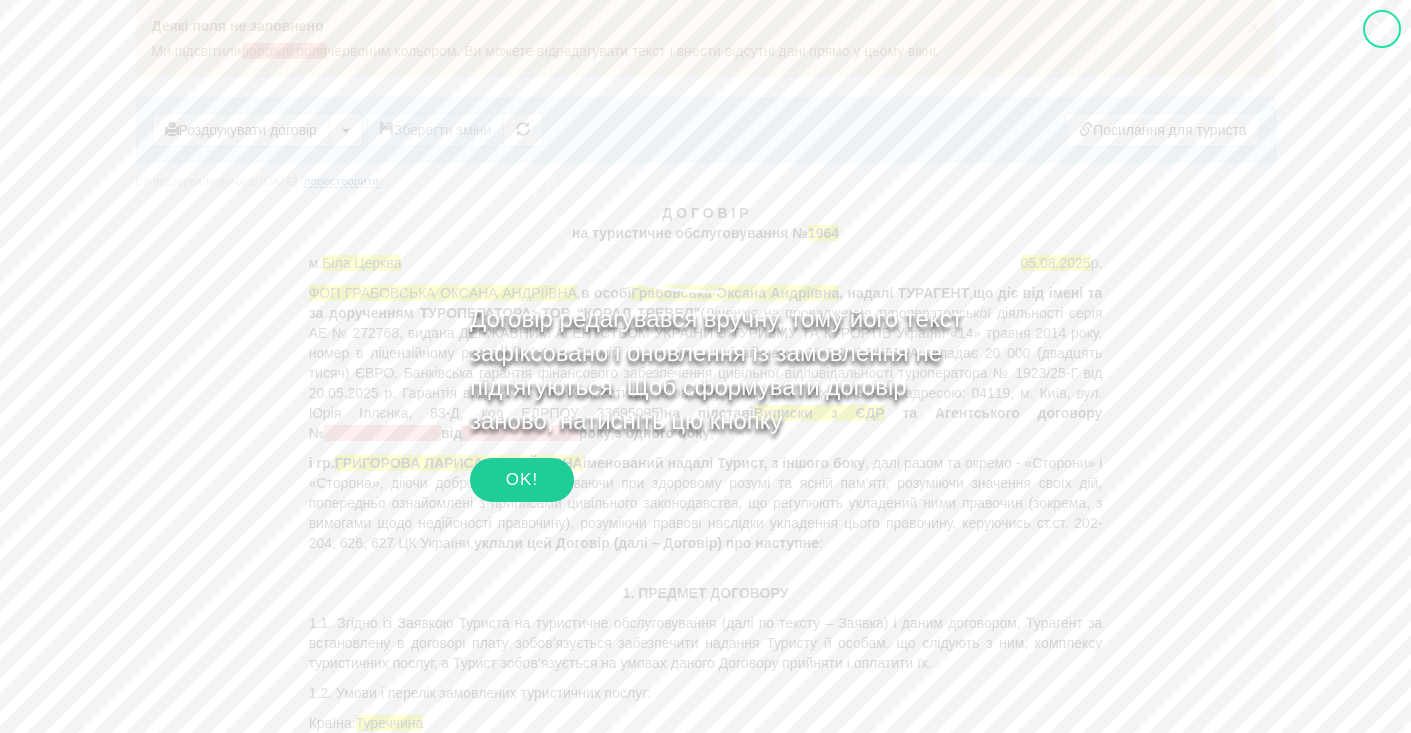 click on "OK!" at bounding box center (522, 480) 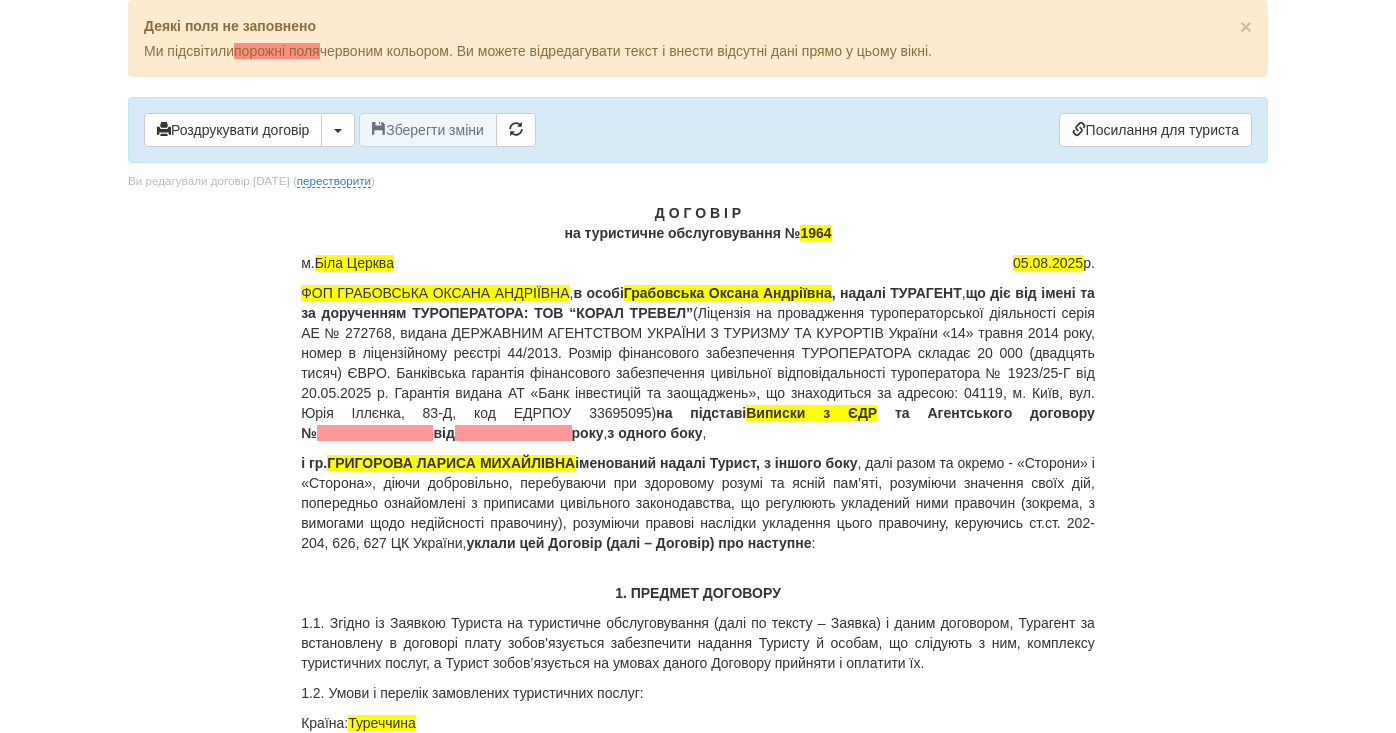 click on "м.  [CITY]
[DATE]  р." at bounding box center [698, 263] 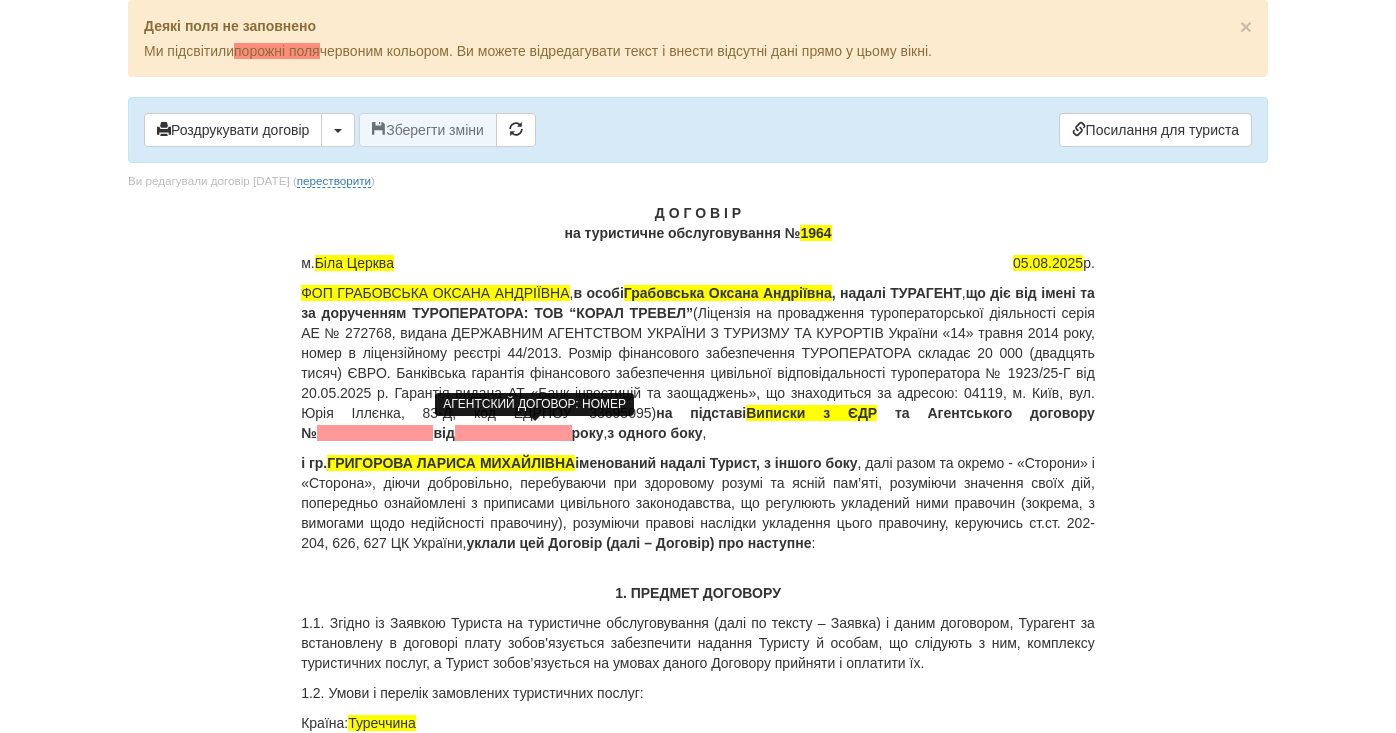 click at bounding box center [375, 433] 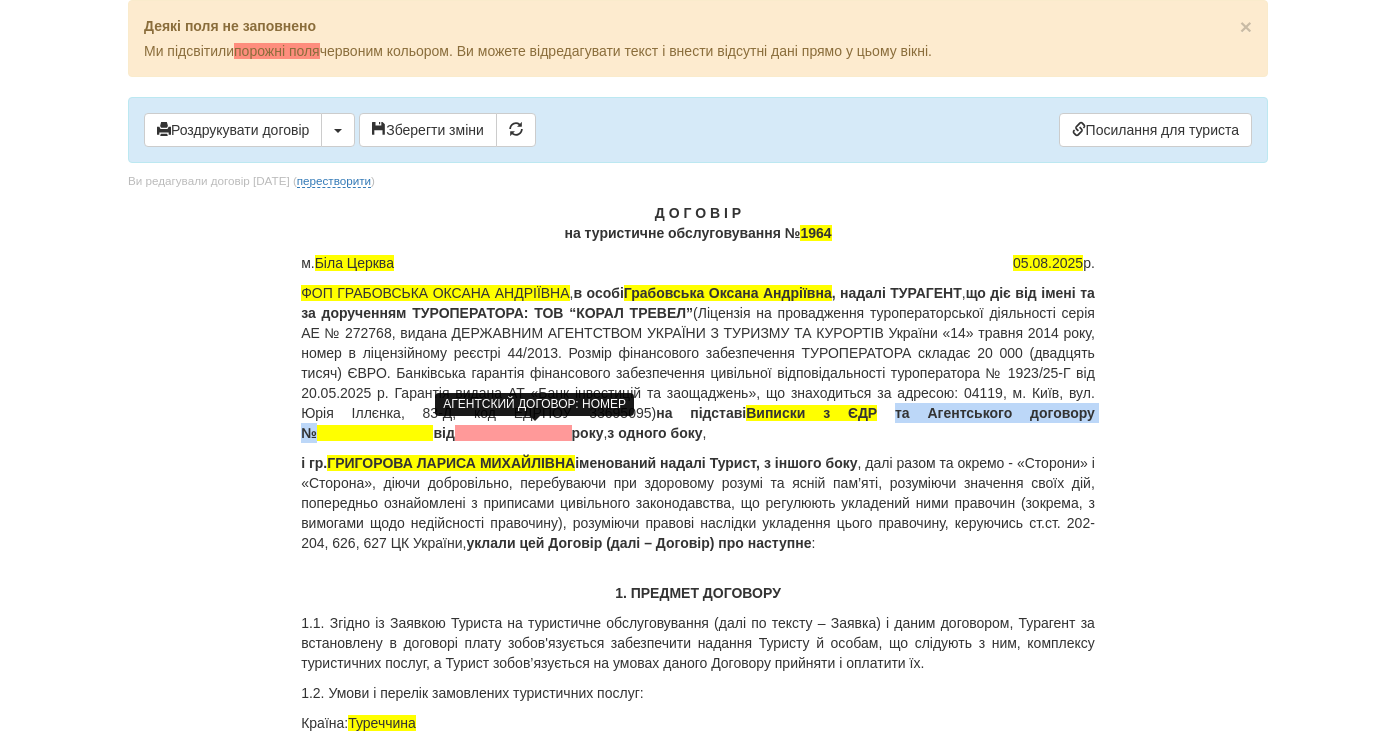 click at bounding box center [375, 433] 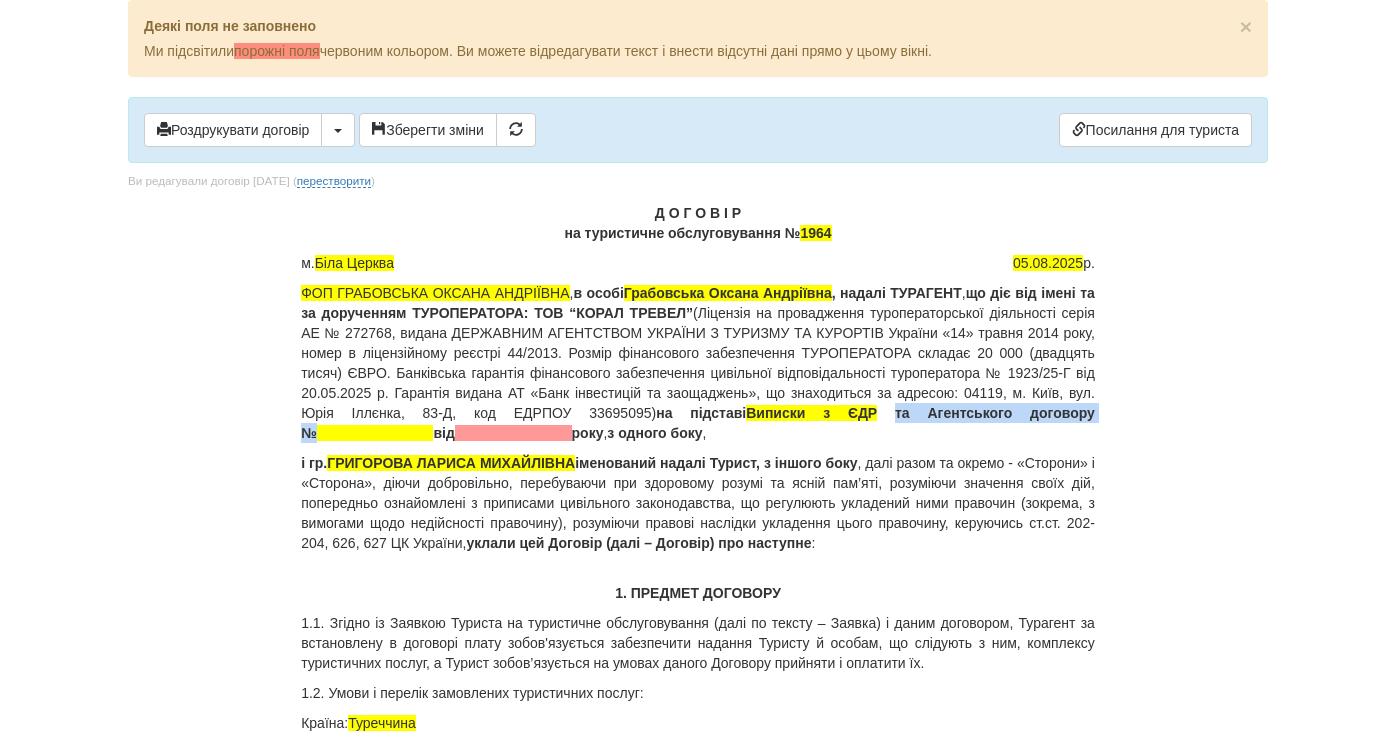 type 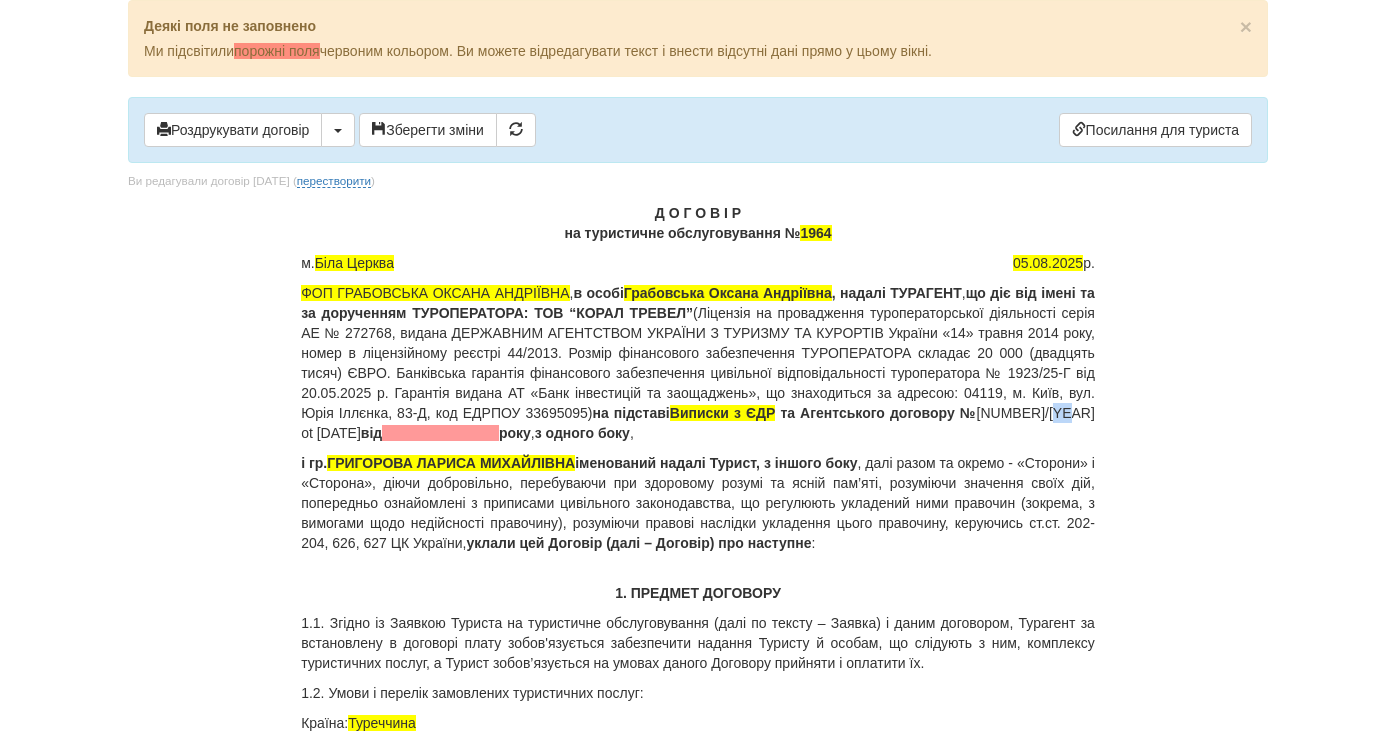 drag, startPoint x: 574, startPoint y: 434, endPoint x: 559, endPoint y: 433, distance: 15.033297 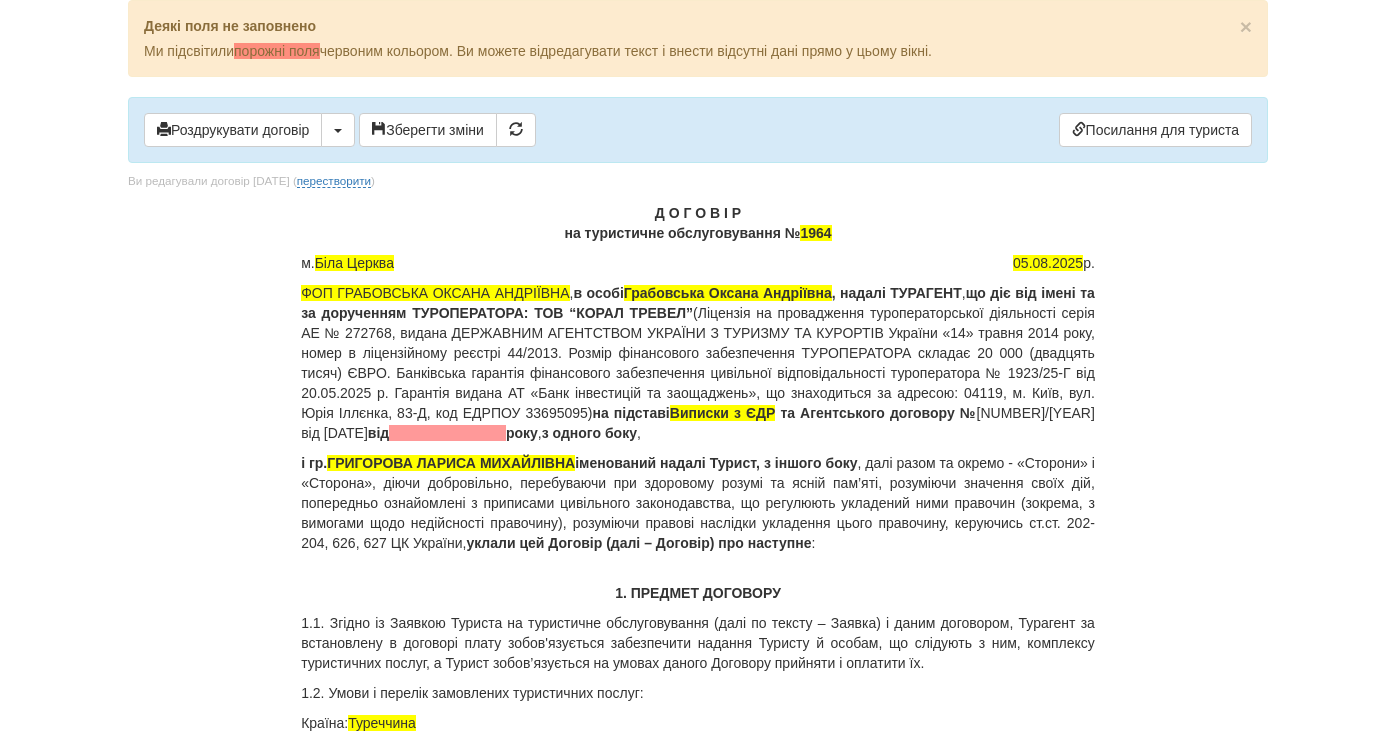 click on "від                                  року" at bounding box center [453, 433] 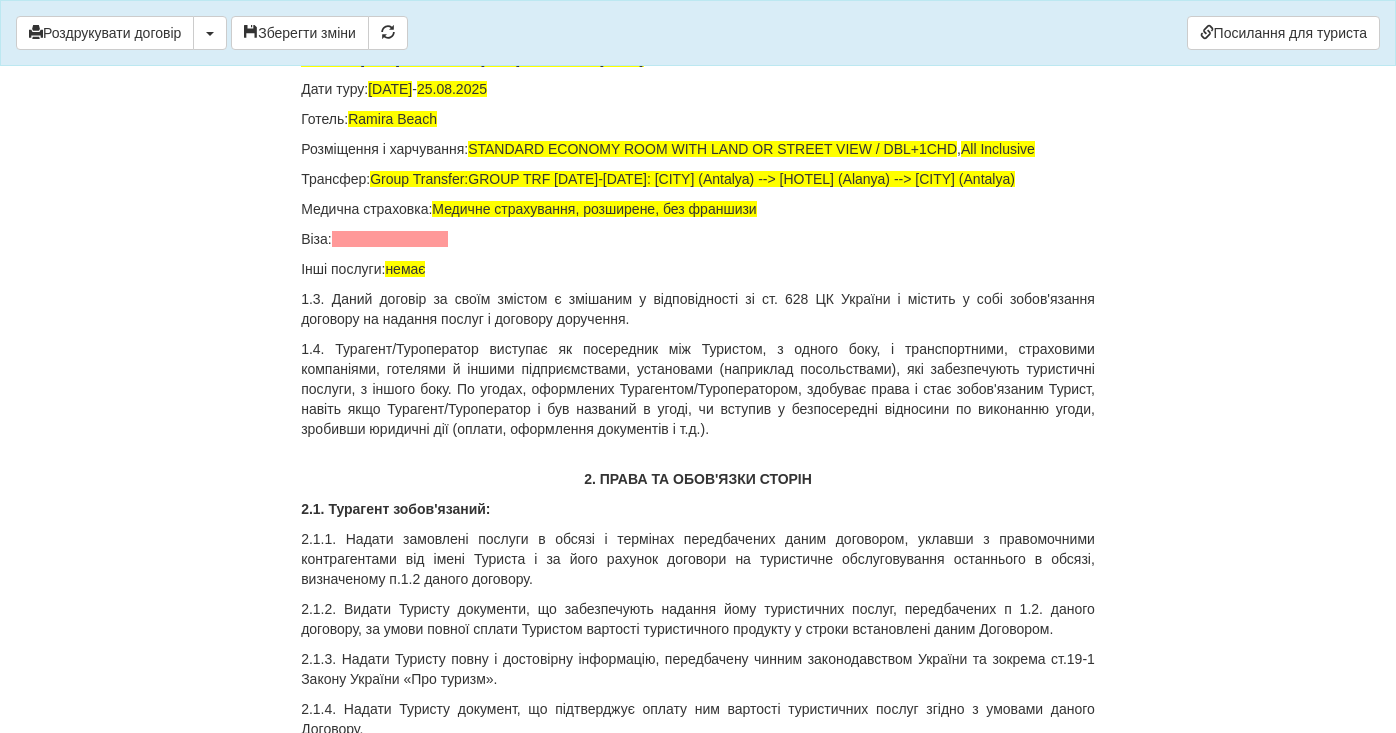 scroll, scrollTop: 599, scrollLeft: 0, axis: vertical 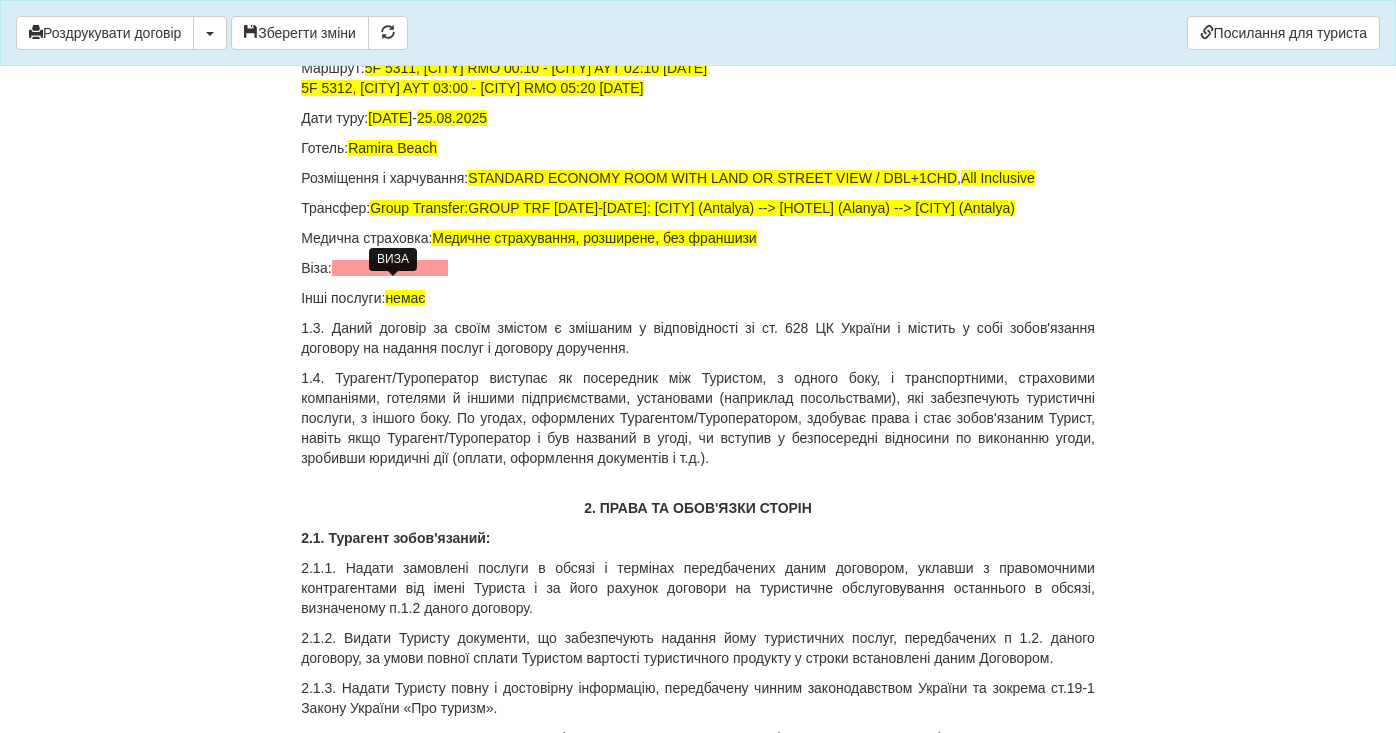click at bounding box center [390, 268] 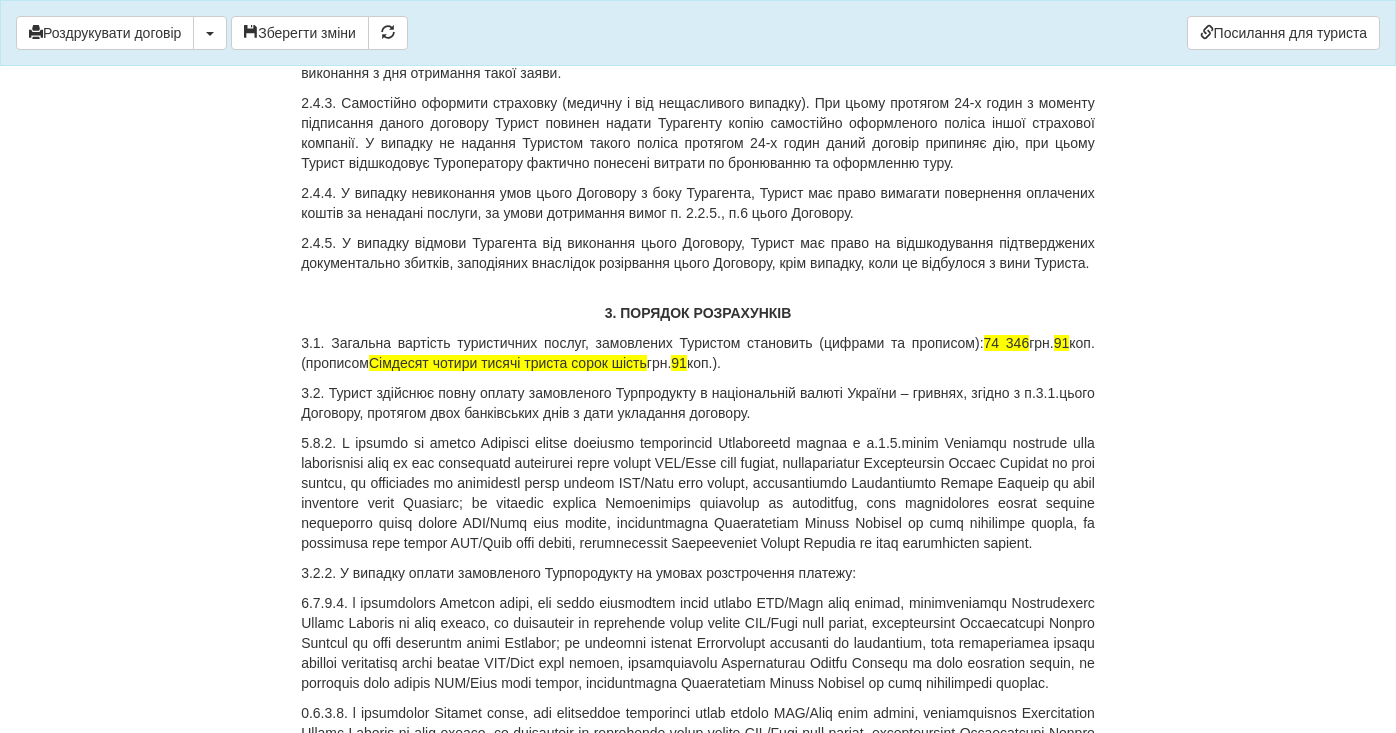 scroll, scrollTop: 2891, scrollLeft: 0, axis: vertical 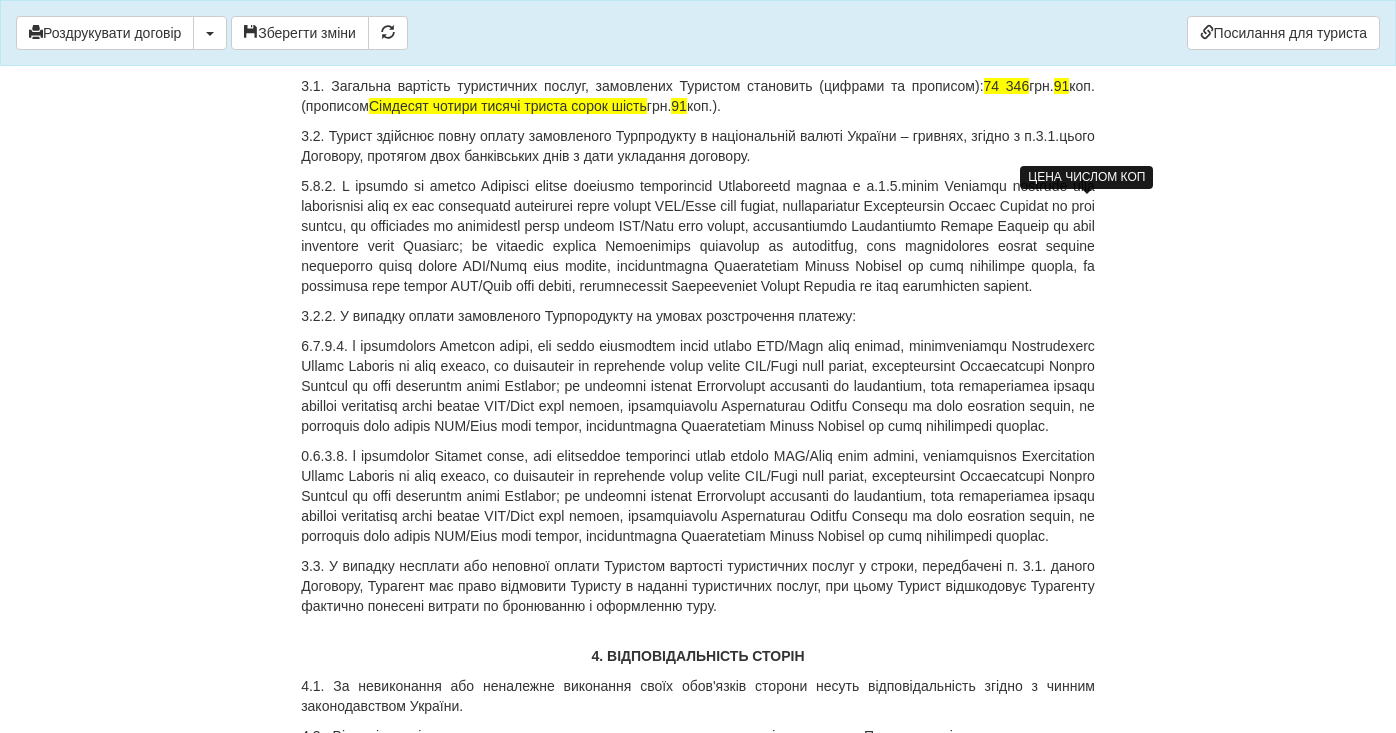 click on "91" at bounding box center (1062, 86) 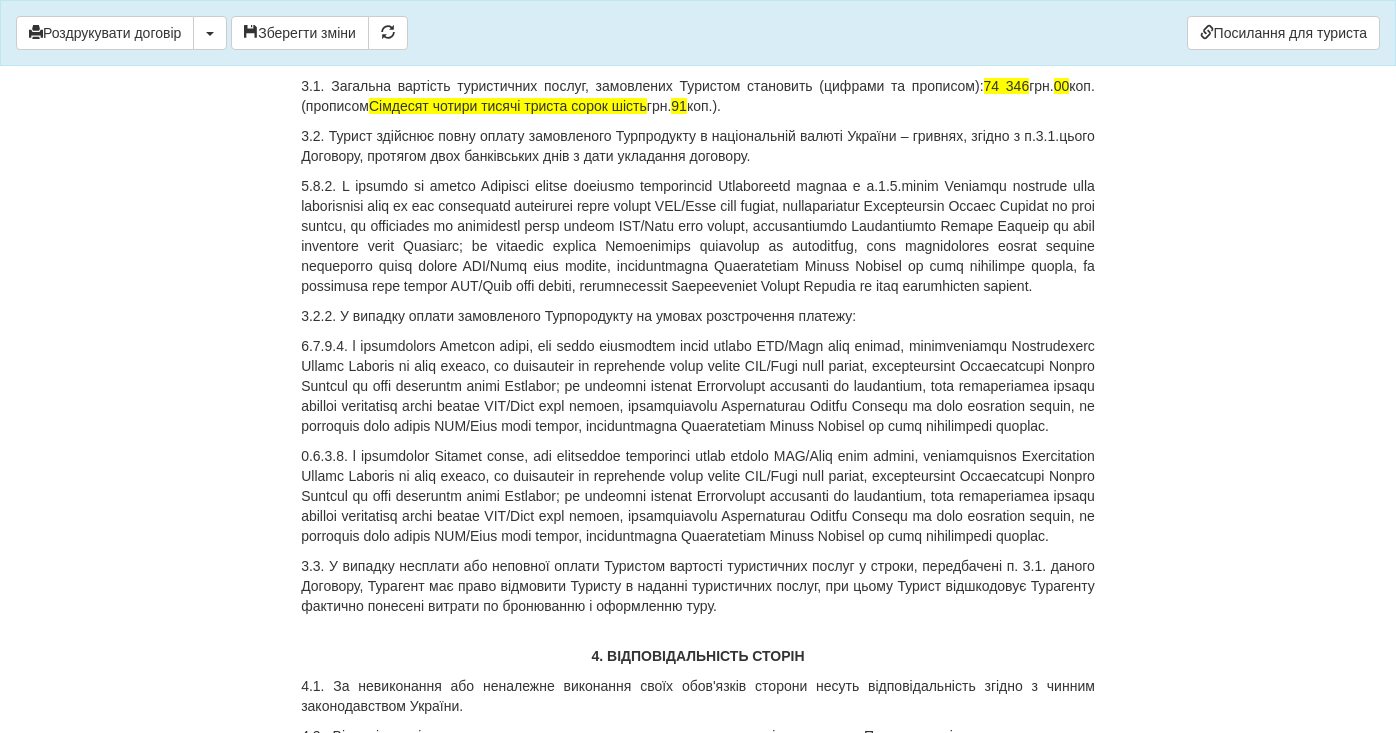 click on "3.1. Загальна вартість туристичних послуг, замовлених Туристом становить (цифрами та прописом):  74 346  грн.  00  коп. (прописом  Сімдесят чотири тисячі триста сорок шість  грн.  91  коп.)." at bounding box center [698, 96] 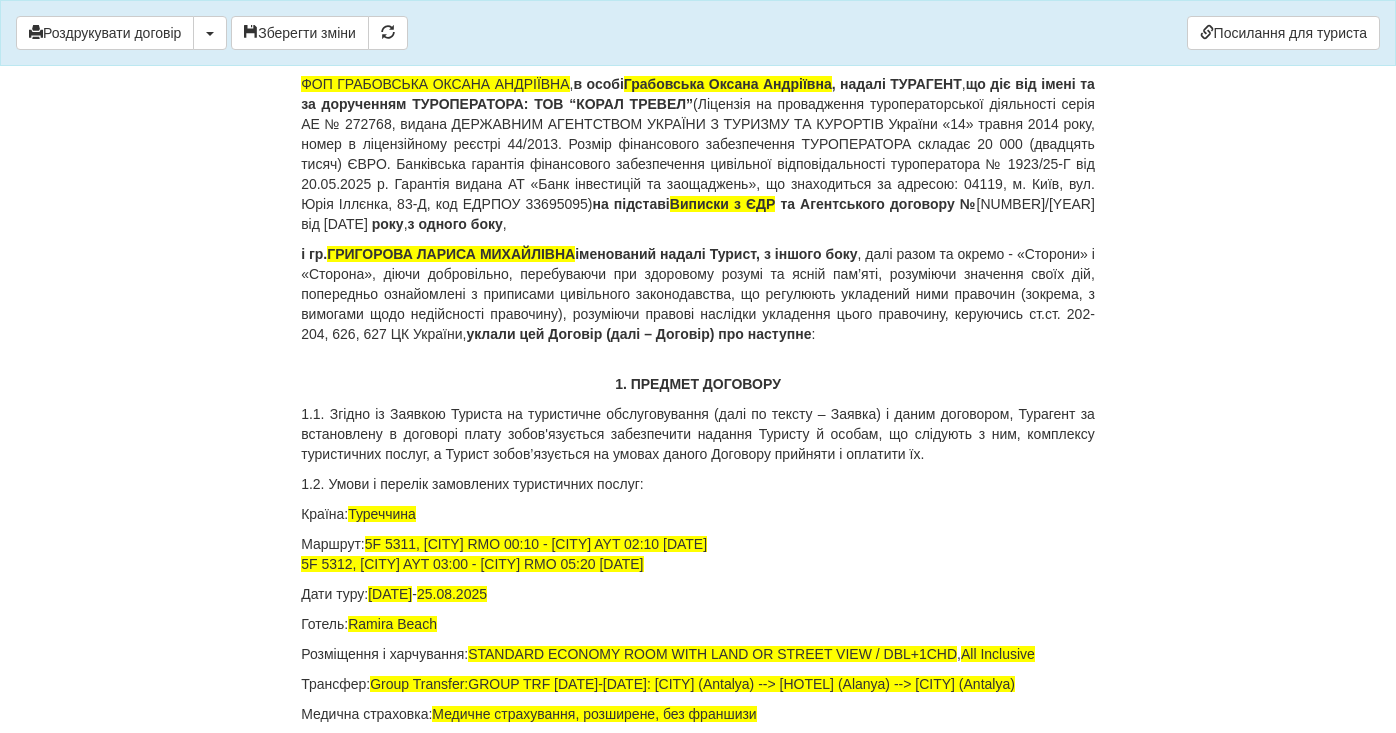 scroll, scrollTop: 0, scrollLeft: 0, axis: both 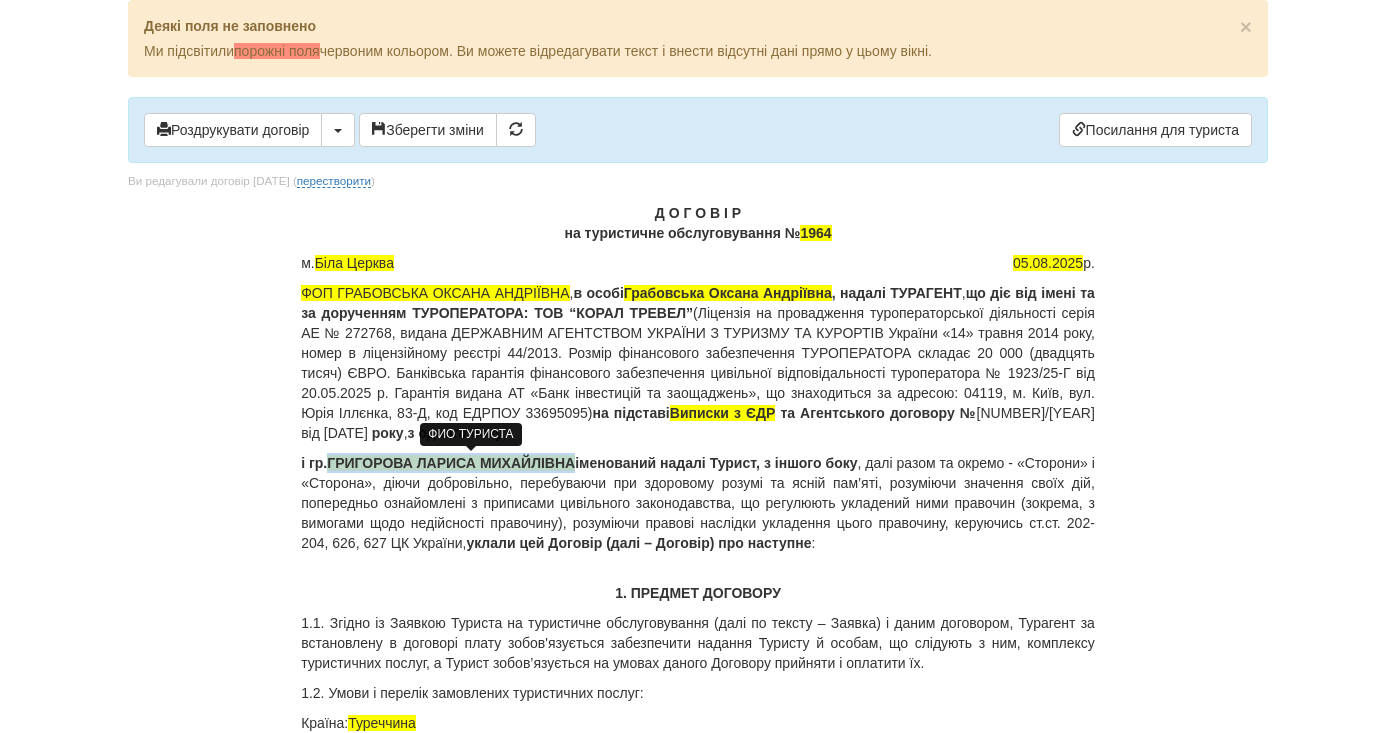 drag, startPoint x: 339, startPoint y: 464, endPoint x: 600, endPoint y: 465, distance: 261.00192 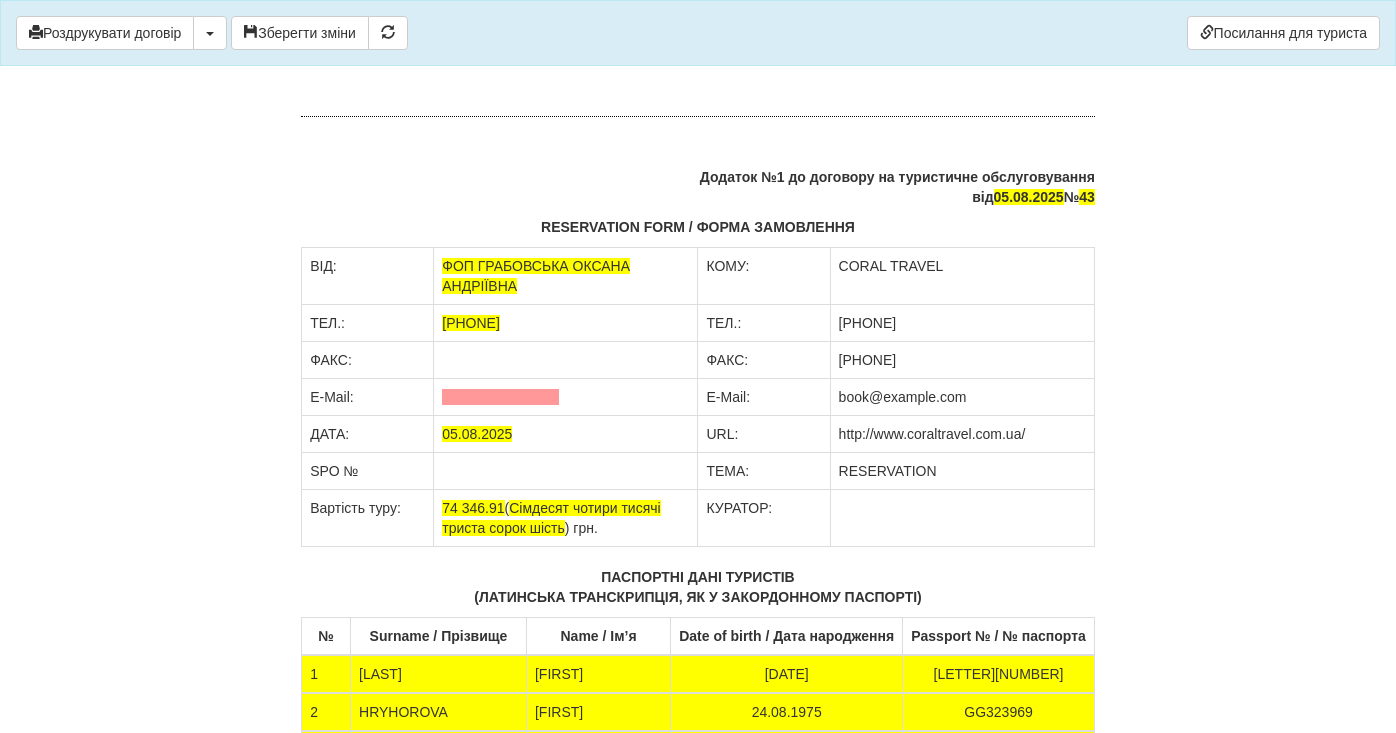 scroll, scrollTop: 6816, scrollLeft: 0, axis: vertical 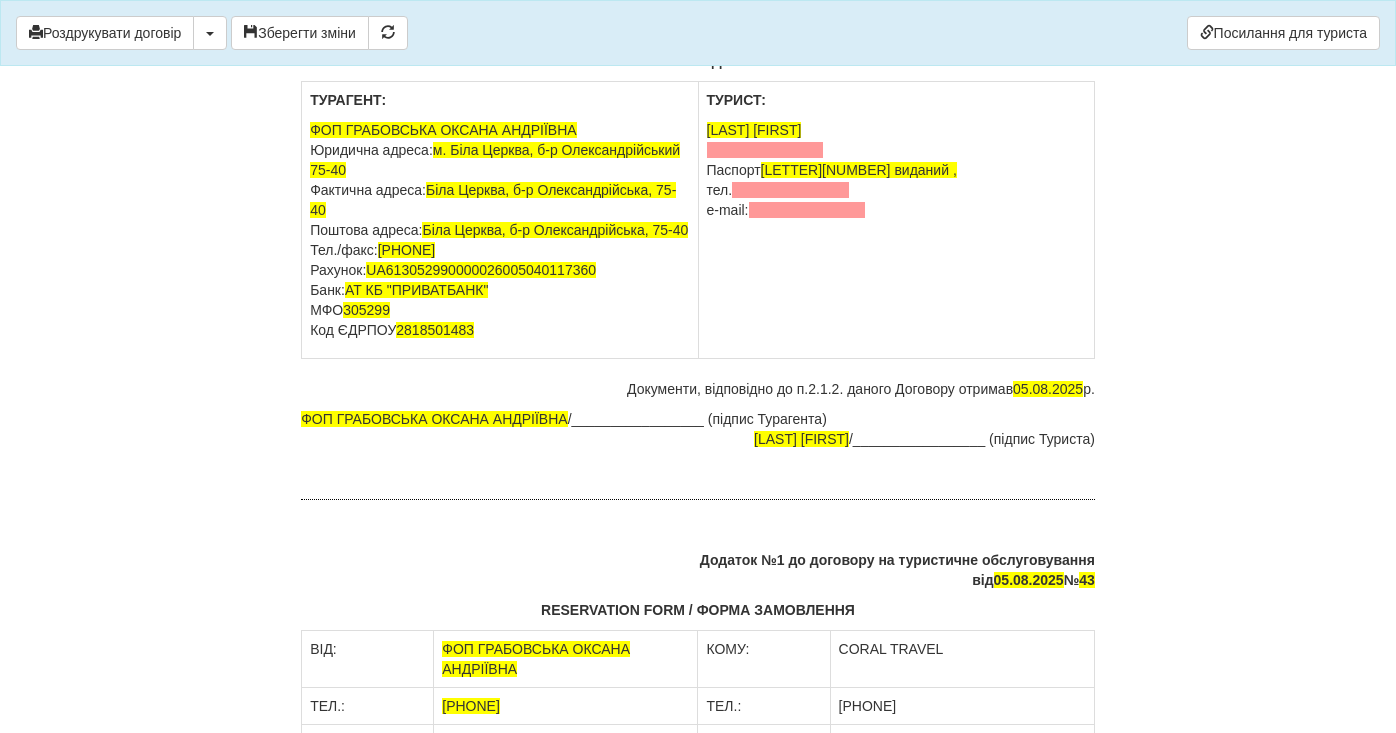 drag, startPoint x: 710, startPoint y: 509, endPoint x: 865, endPoint y: 514, distance: 155.08063 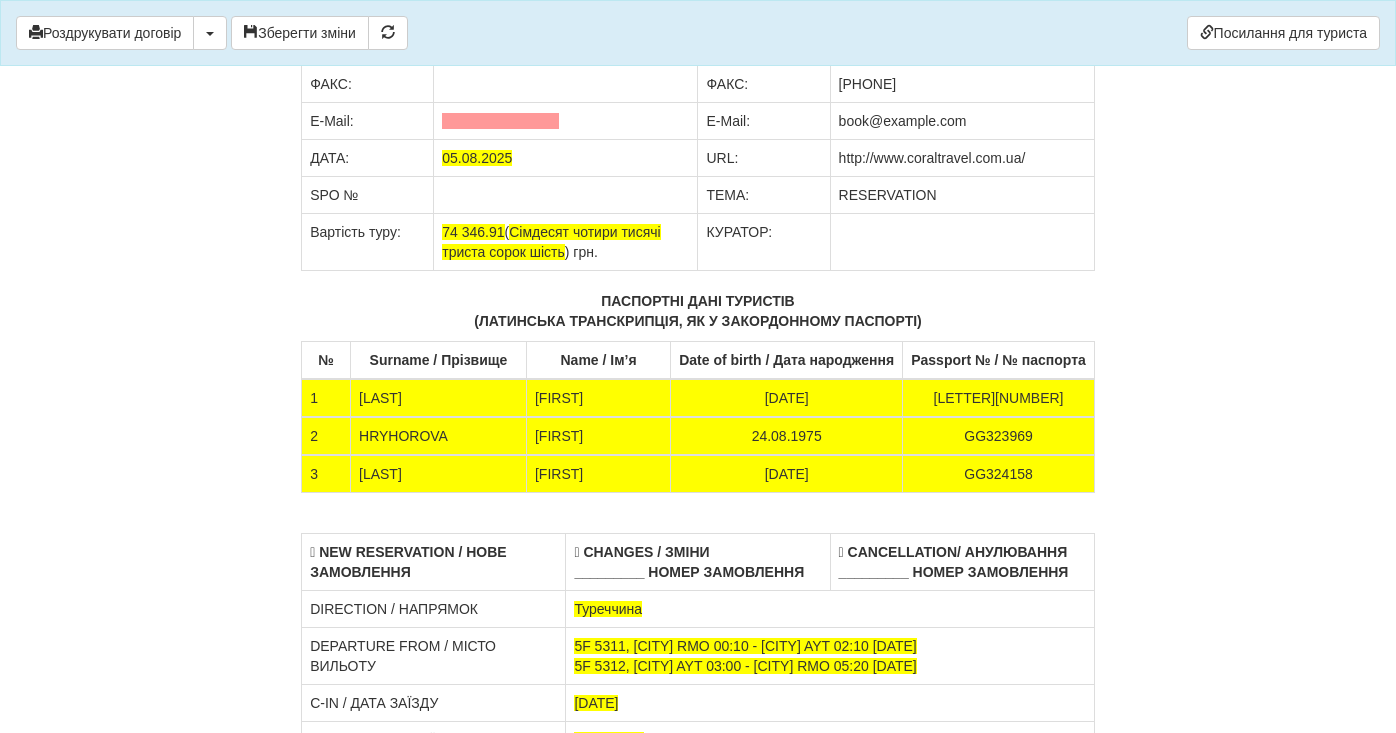 scroll, scrollTop: 7482, scrollLeft: 0, axis: vertical 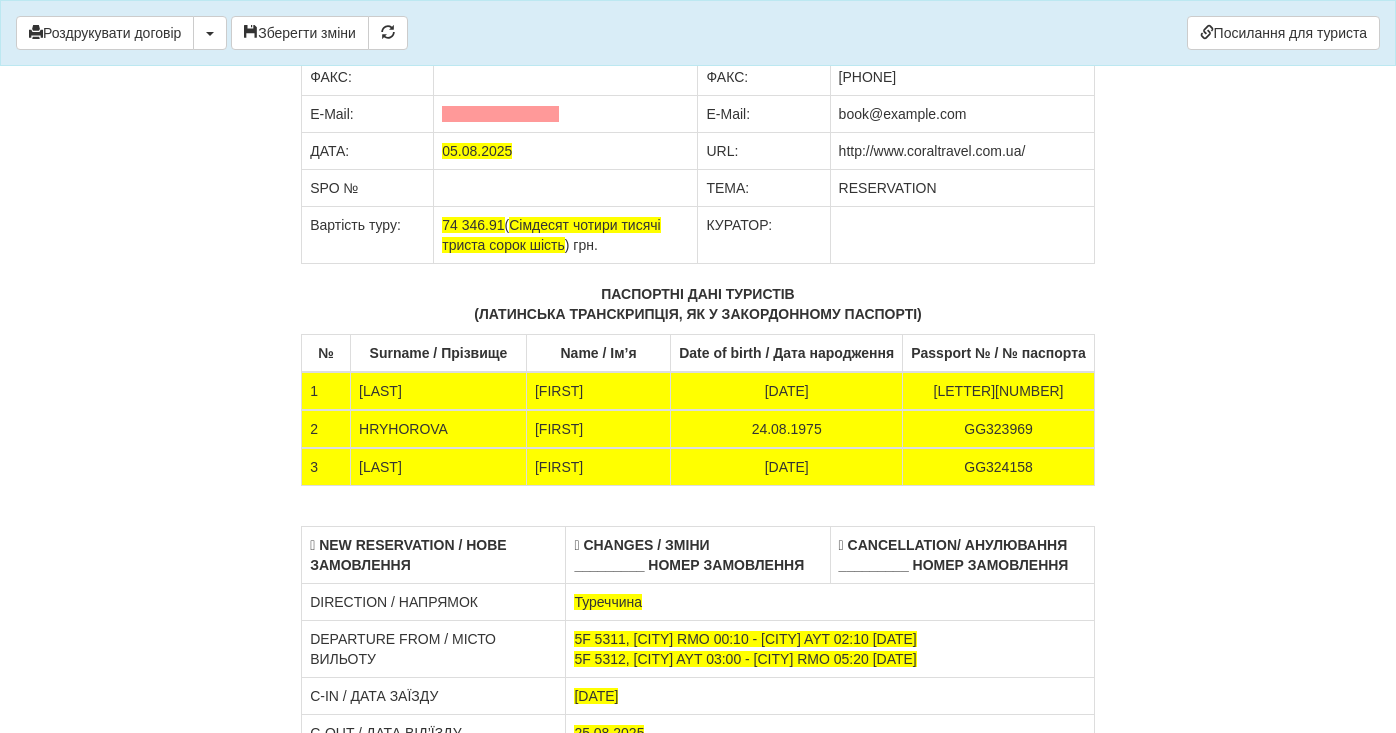 drag, startPoint x: 871, startPoint y: 171, endPoint x: 735, endPoint y: 169, distance: 136.01471 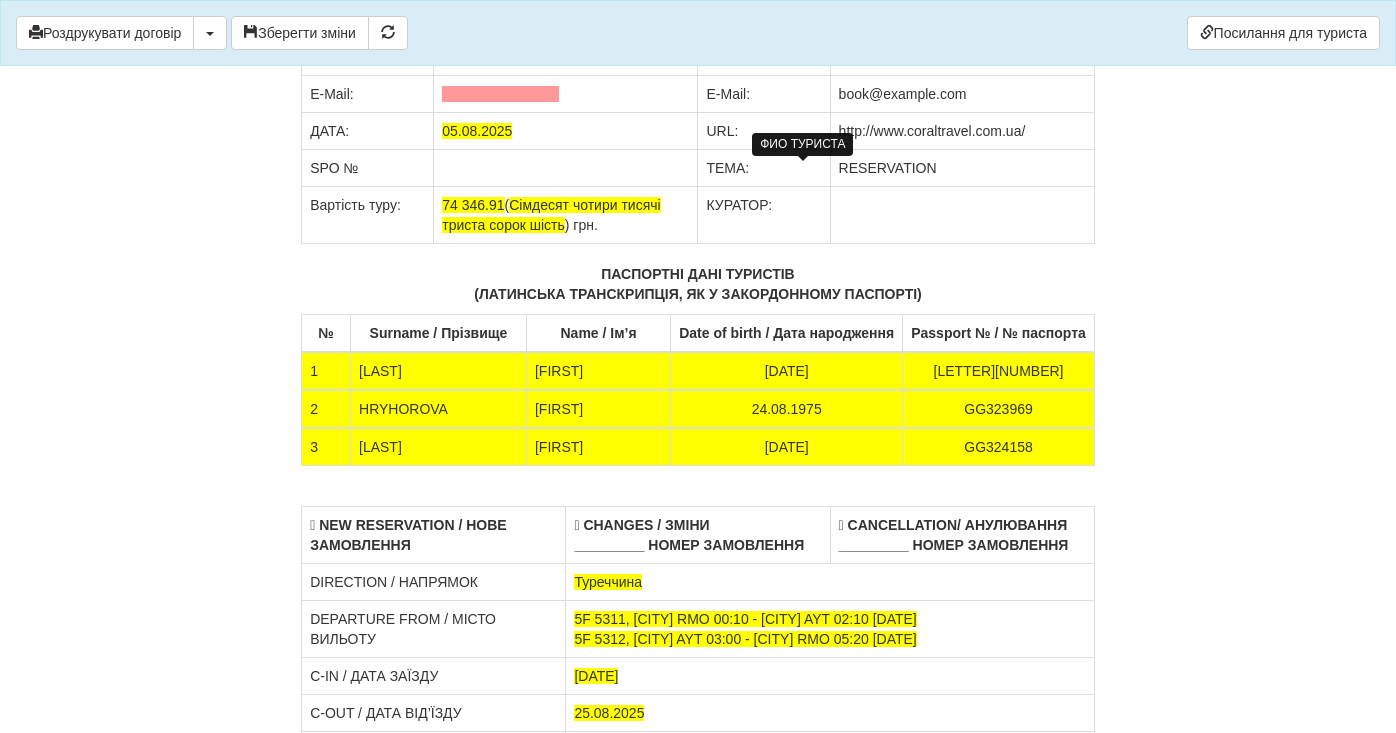 click on "PAVLENKO TETIANA" at bounding box center [801, -227] 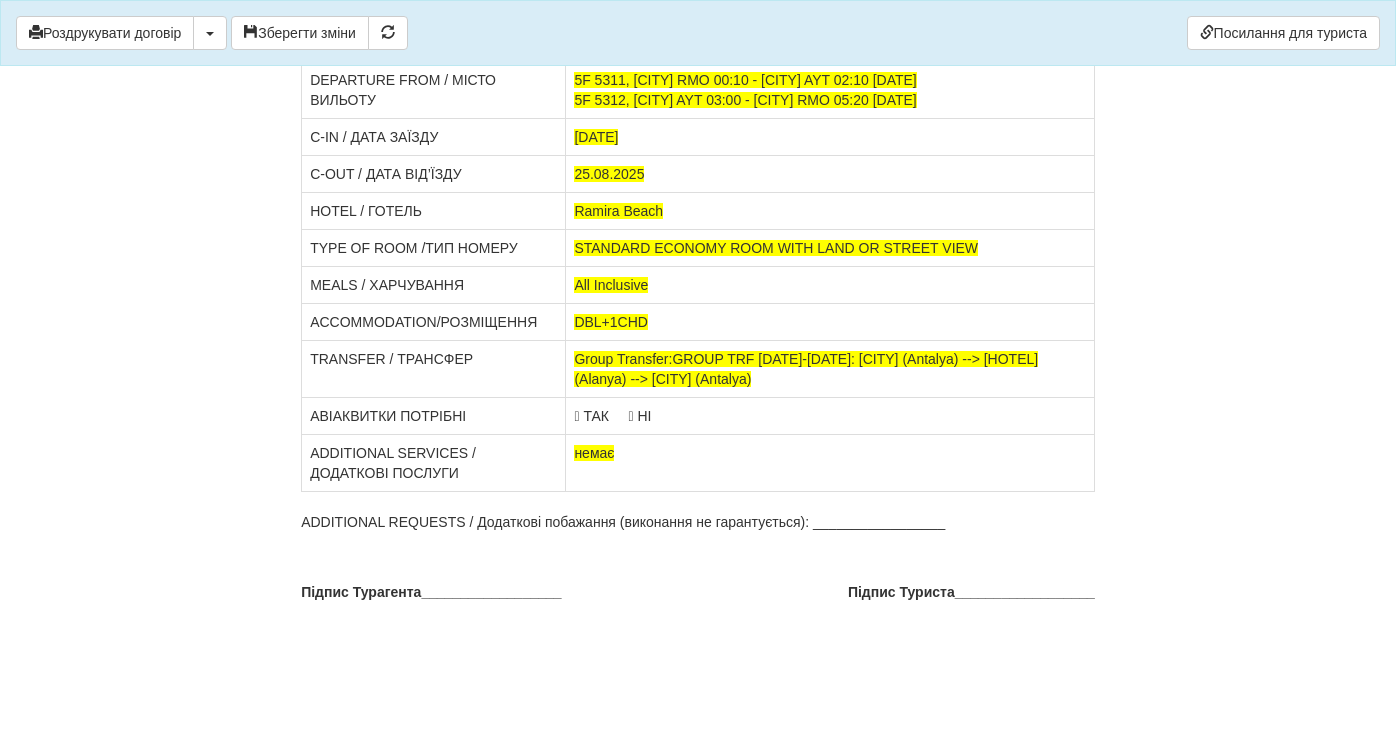 scroll, scrollTop: 8040, scrollLeft: 0, axis: vertical 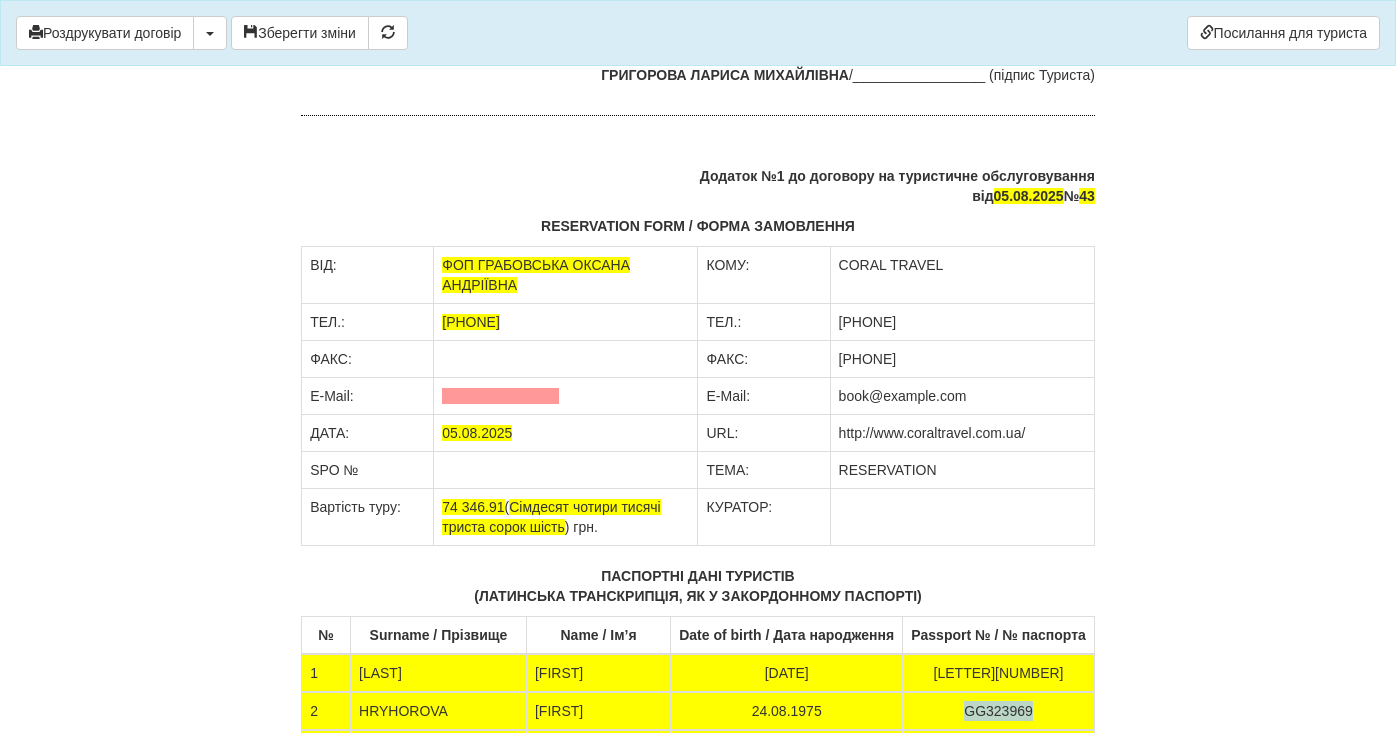 drag, startPoint x: 842, startPoint y: 187, endPoint x: 767, endPoint y: 189, distance: 75.026665 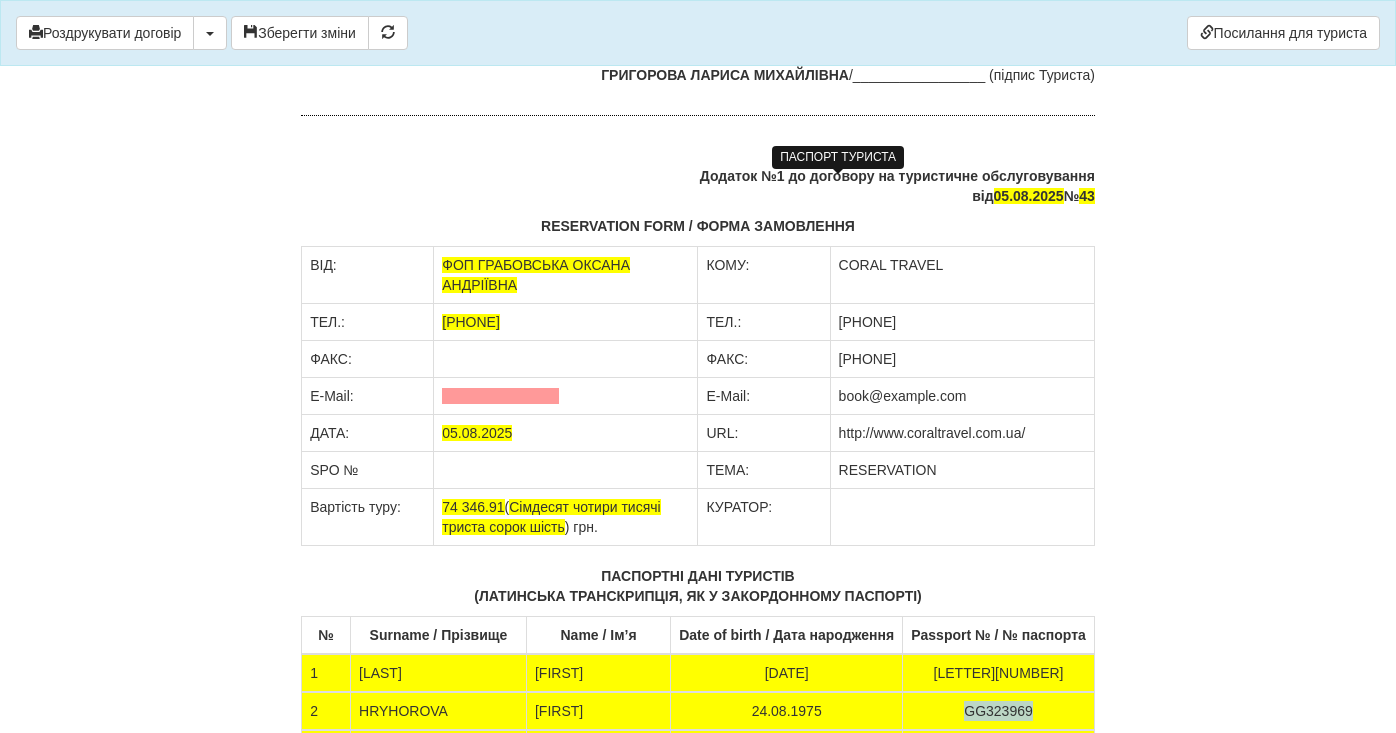 click on "GG324539 виданий ," at bounding box center [859, -194] 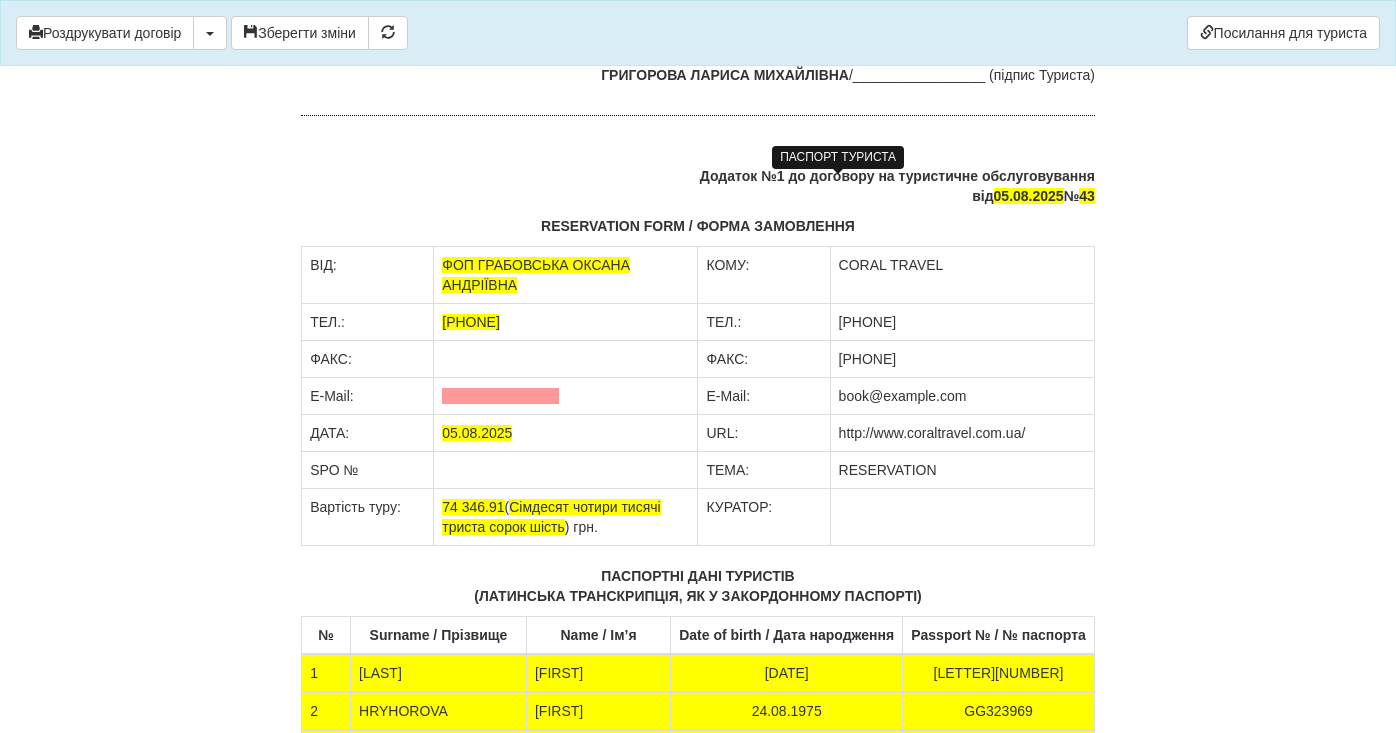drag, startPoint x: 769, startPoint y: 187, endPoint x: 833, endPoint y: 187, distance: 64 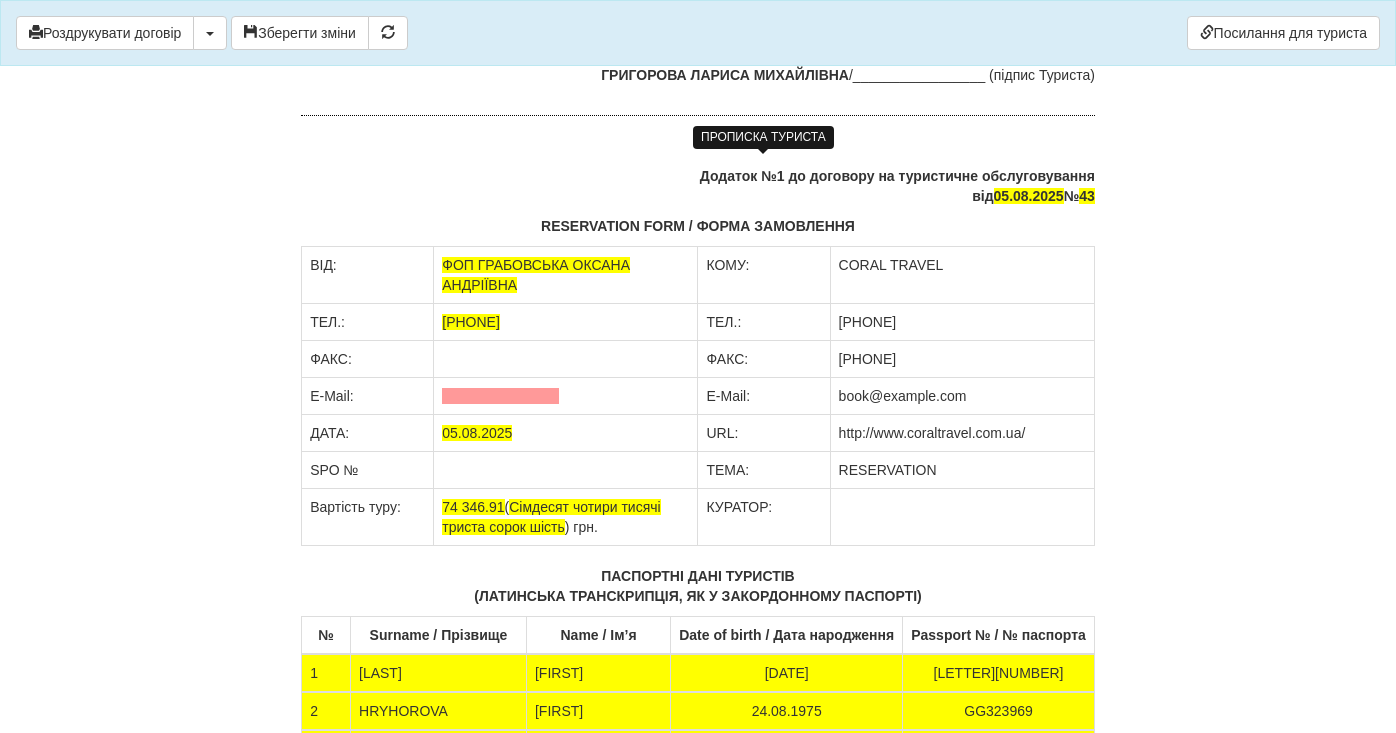 drag, startPoint x: 838, startPoint y: 163, endPoint x: 704, endPoint y: 161, distance: 134.01492 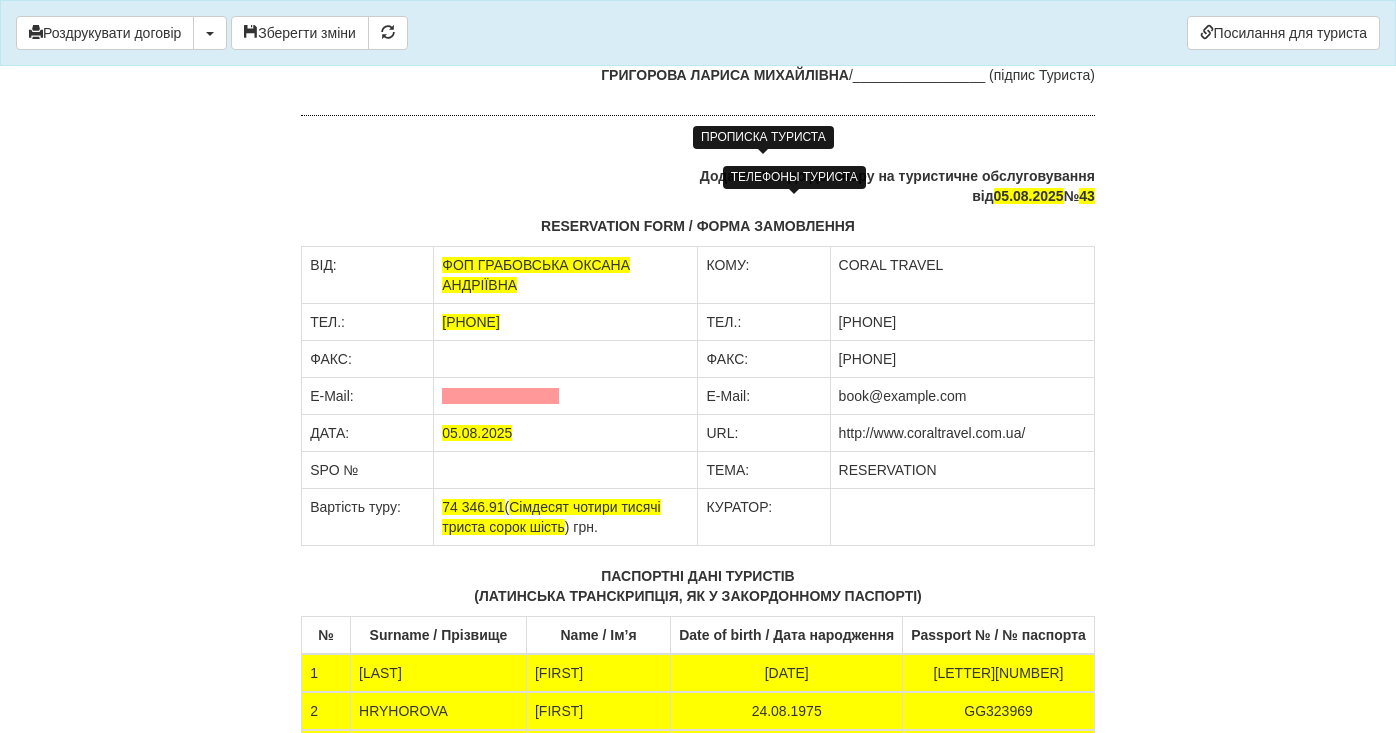click at bounding box center (790, -174) 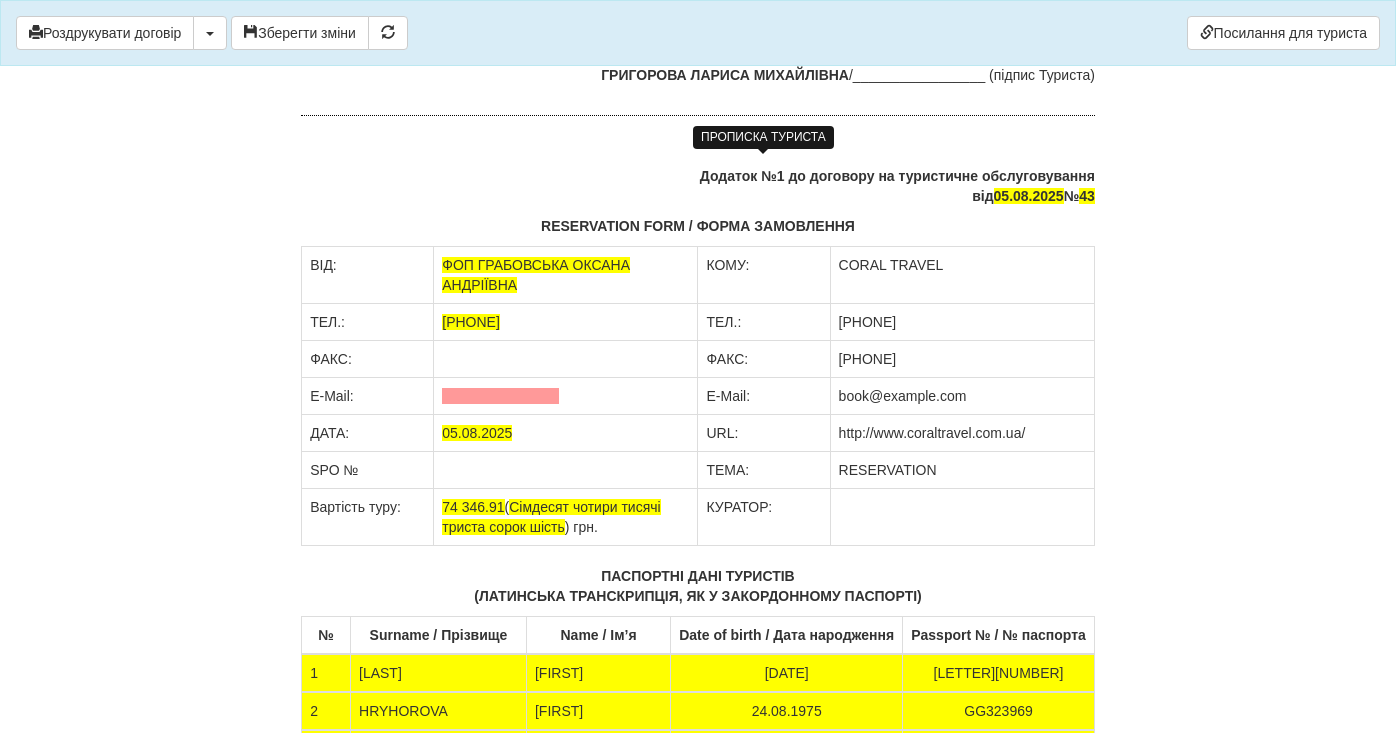 drag, startPoint x: 885, startPoint y: 226, endPoint x: 698, endPoint y: 224, distance: 187.0107 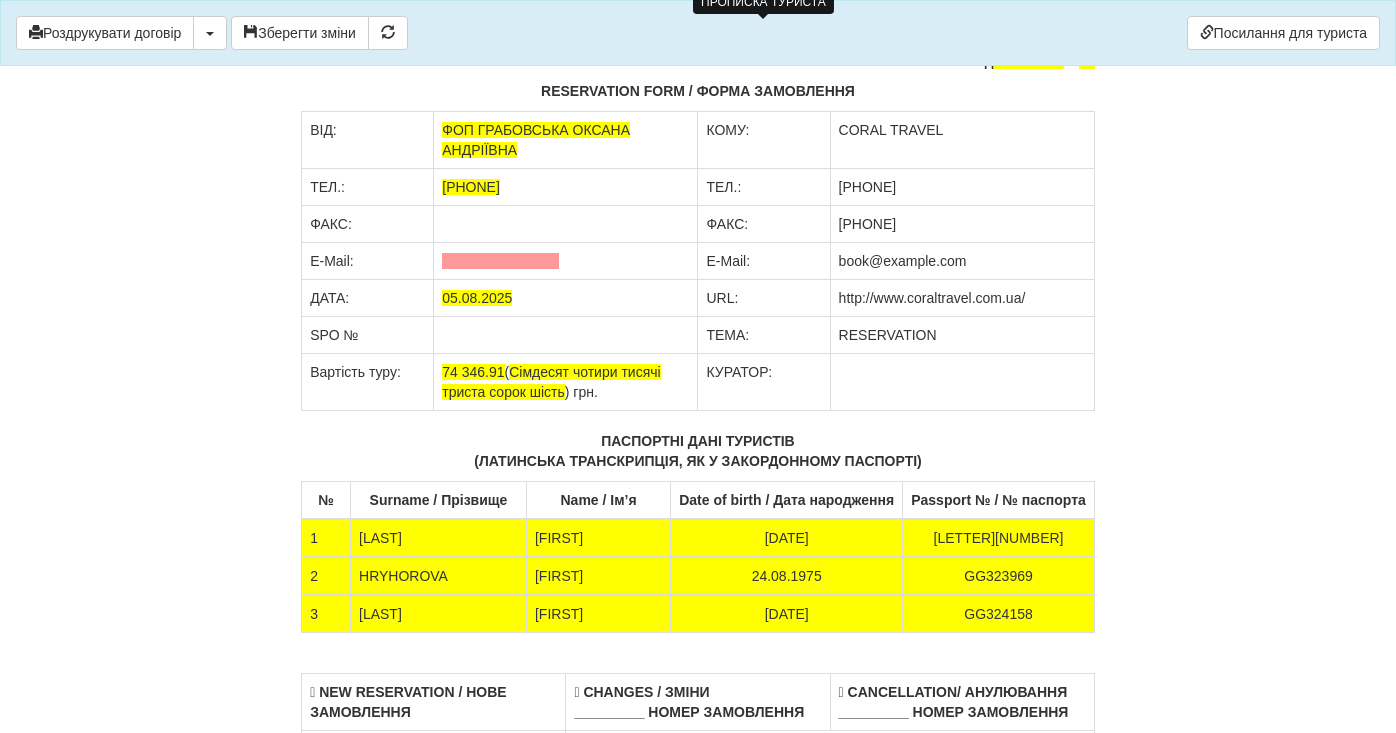 scroll, scrollTop: 7364, scrollLeft: 0, axis: vertical 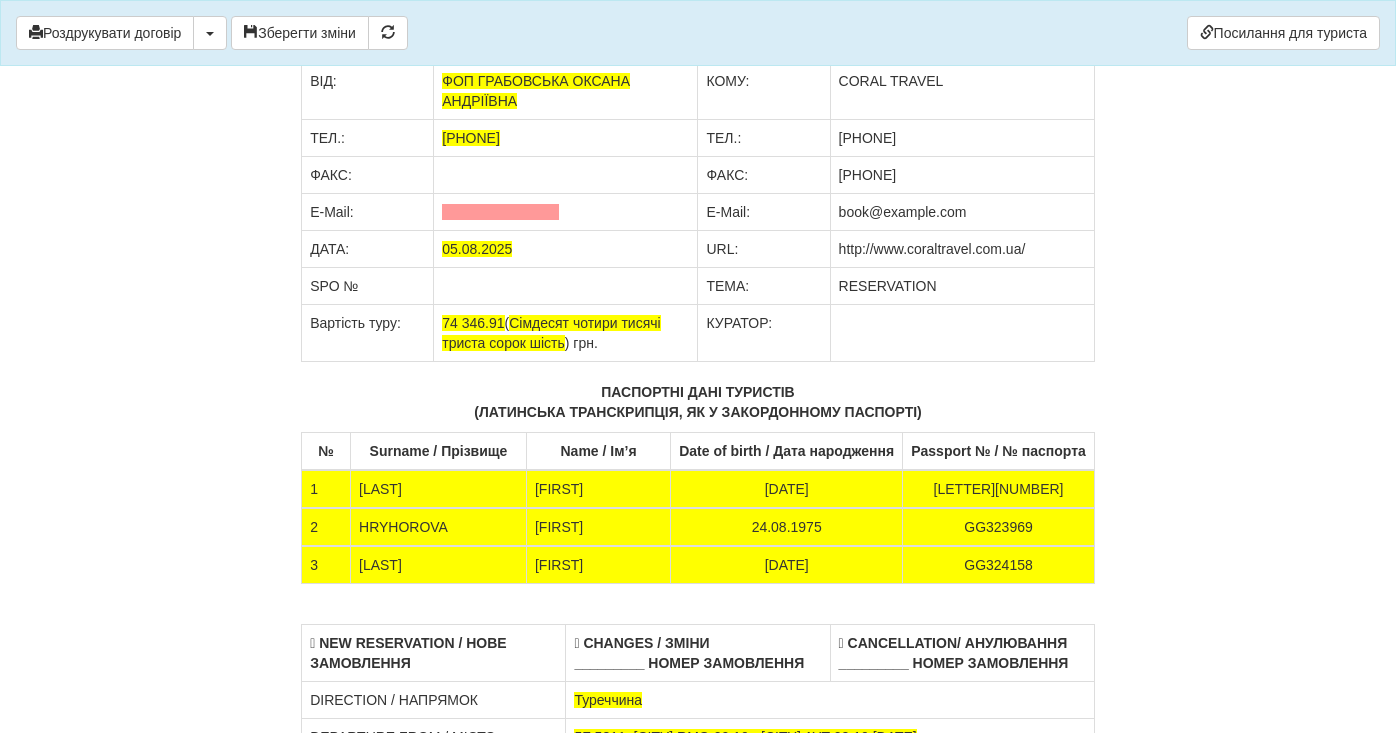 click on "ГРИГОРОВА ЛАРИСА МИХАЙЛІВНА" at bounding box center (725, -109) 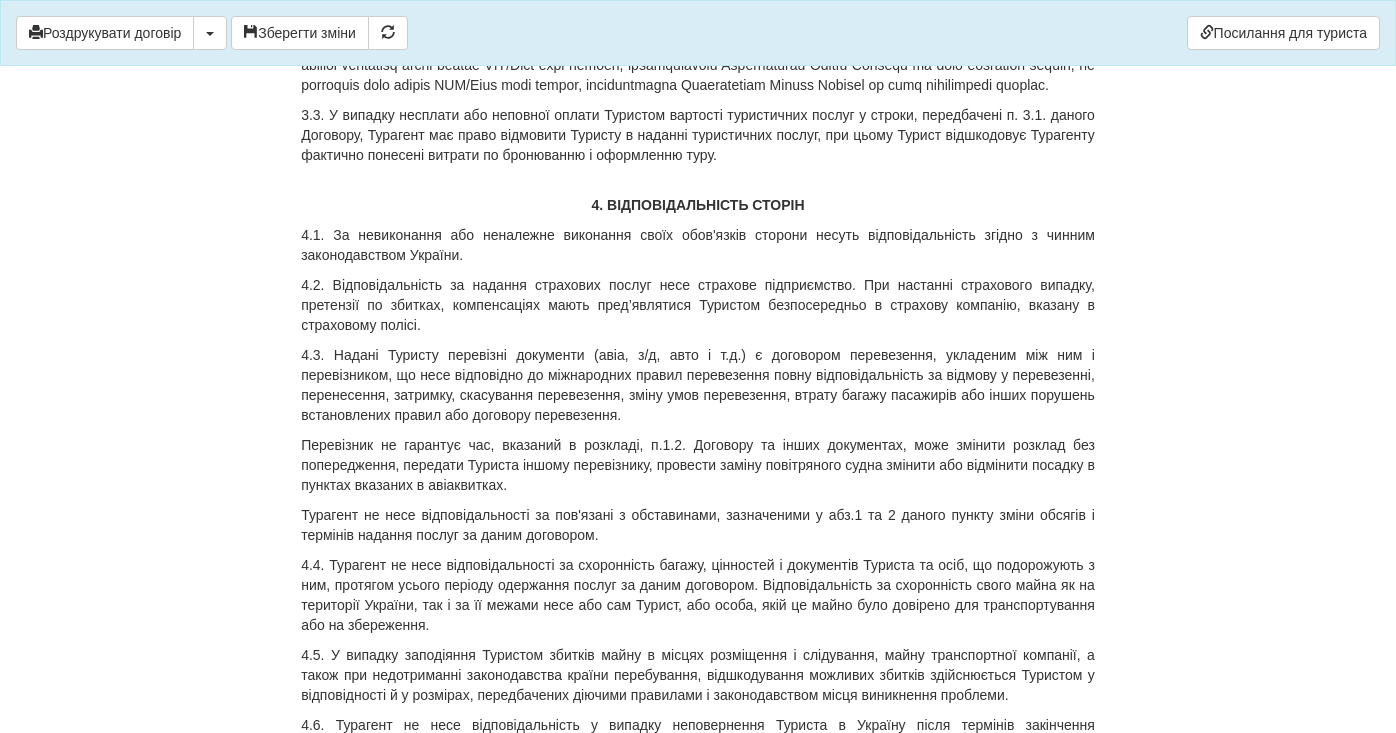 scroll, scrollTop: 3773, scrollLeft: 0, axis: vertical 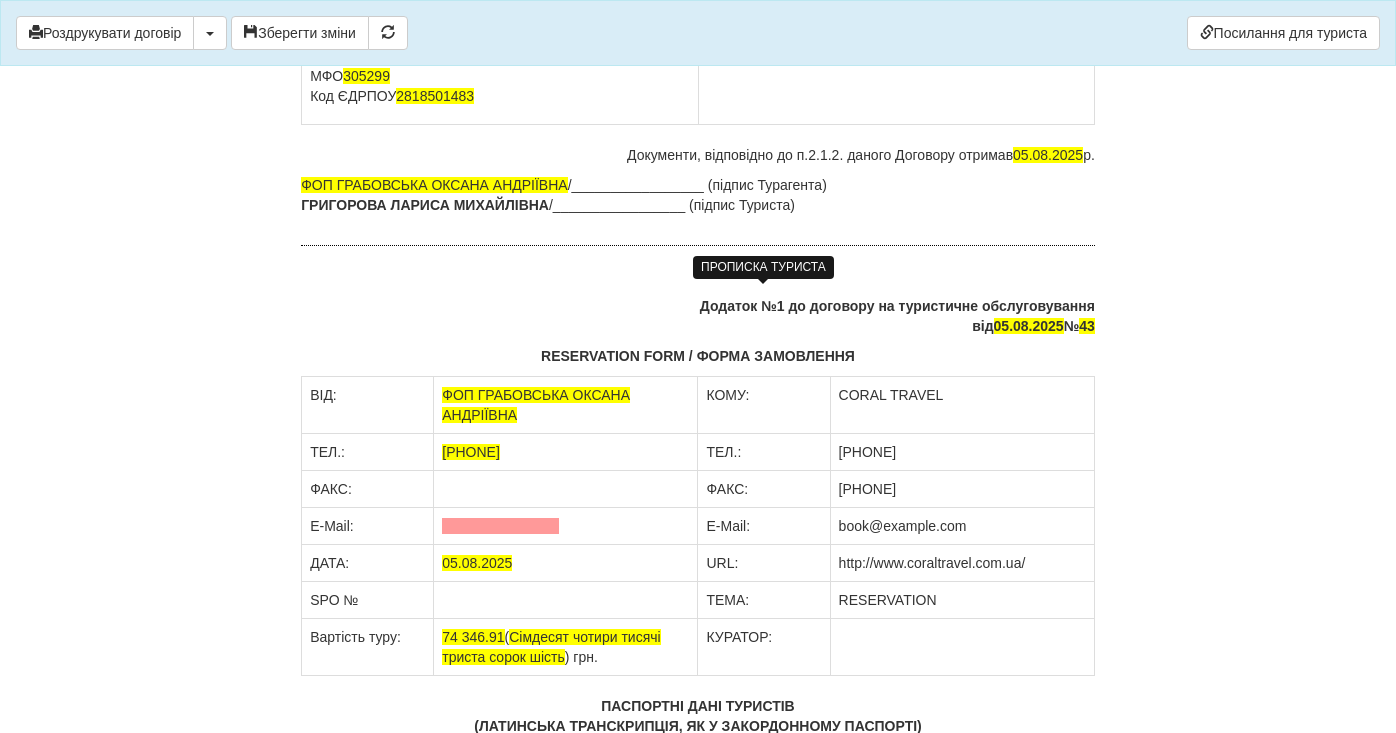 click on "ГРИГОРОВА ЛАРИСА МИХАЙЛІВНА" at bounding box center [831, -104] 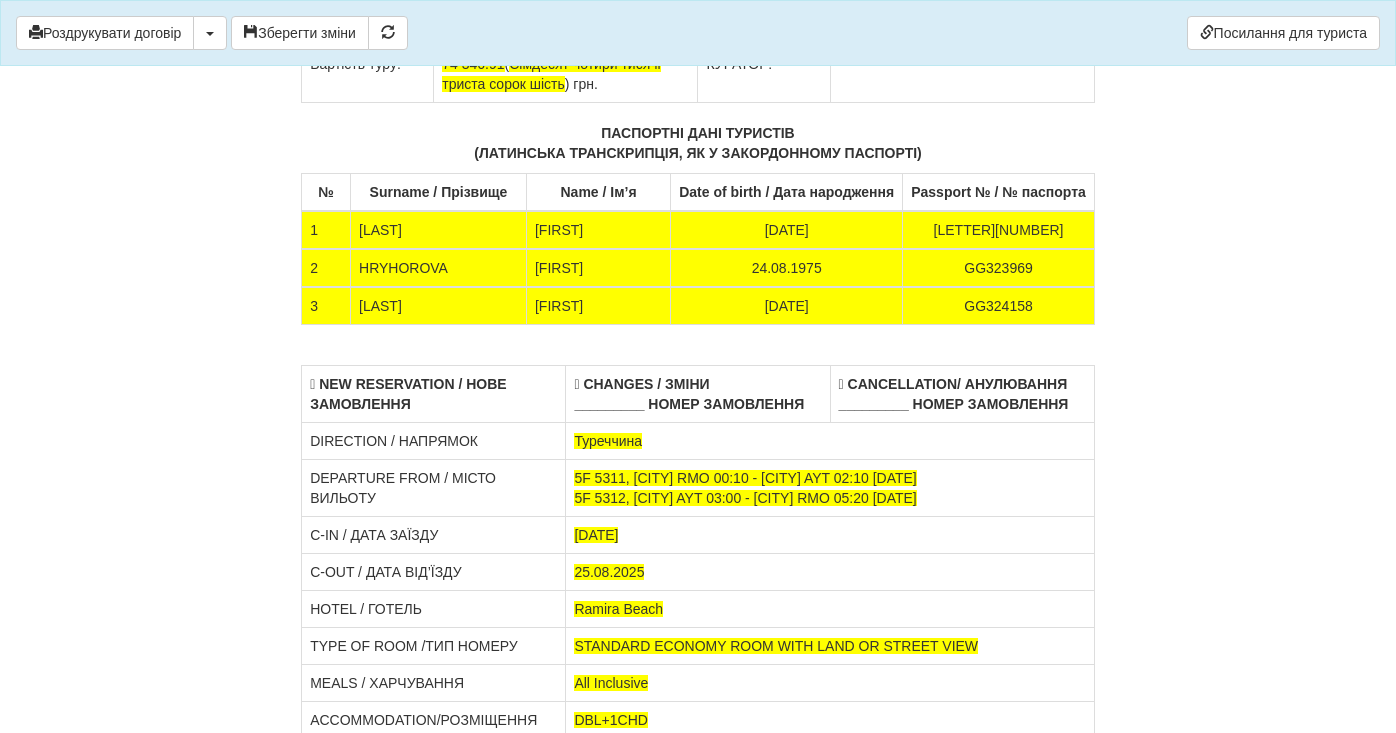 scroll, scrollTop: 7627, scrollLeft: 0, axis: vertical 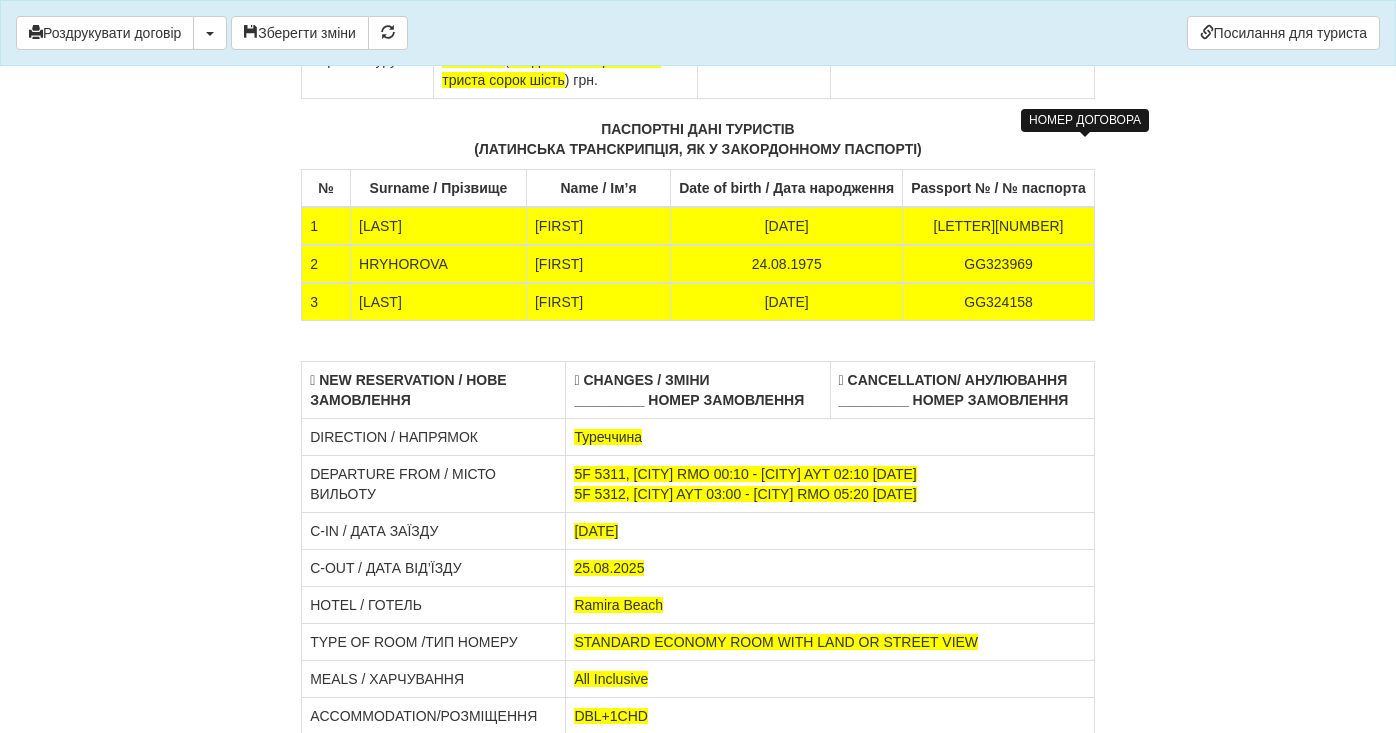 click on "43" at bounding box center [1087, -251] 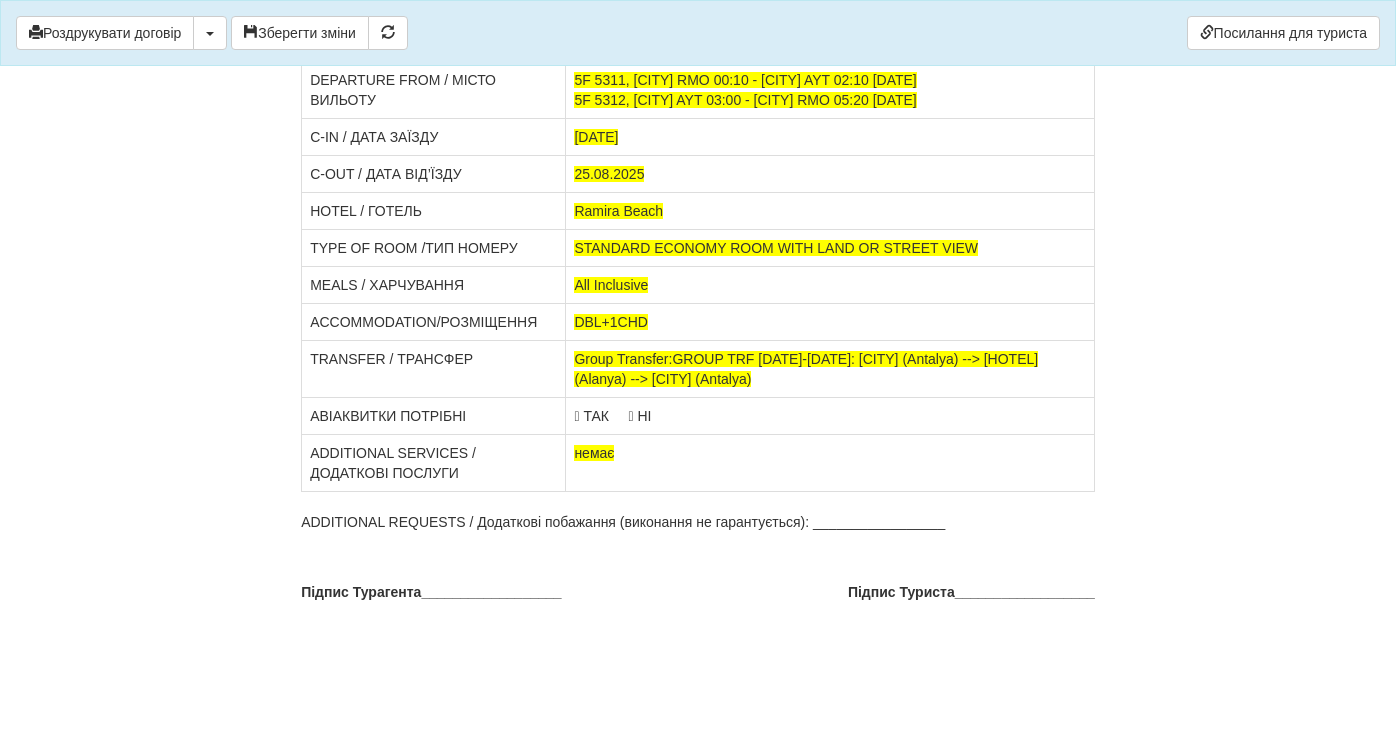 scroll, scrollTop: 8421, scrollLeft: 0, axis: vertical 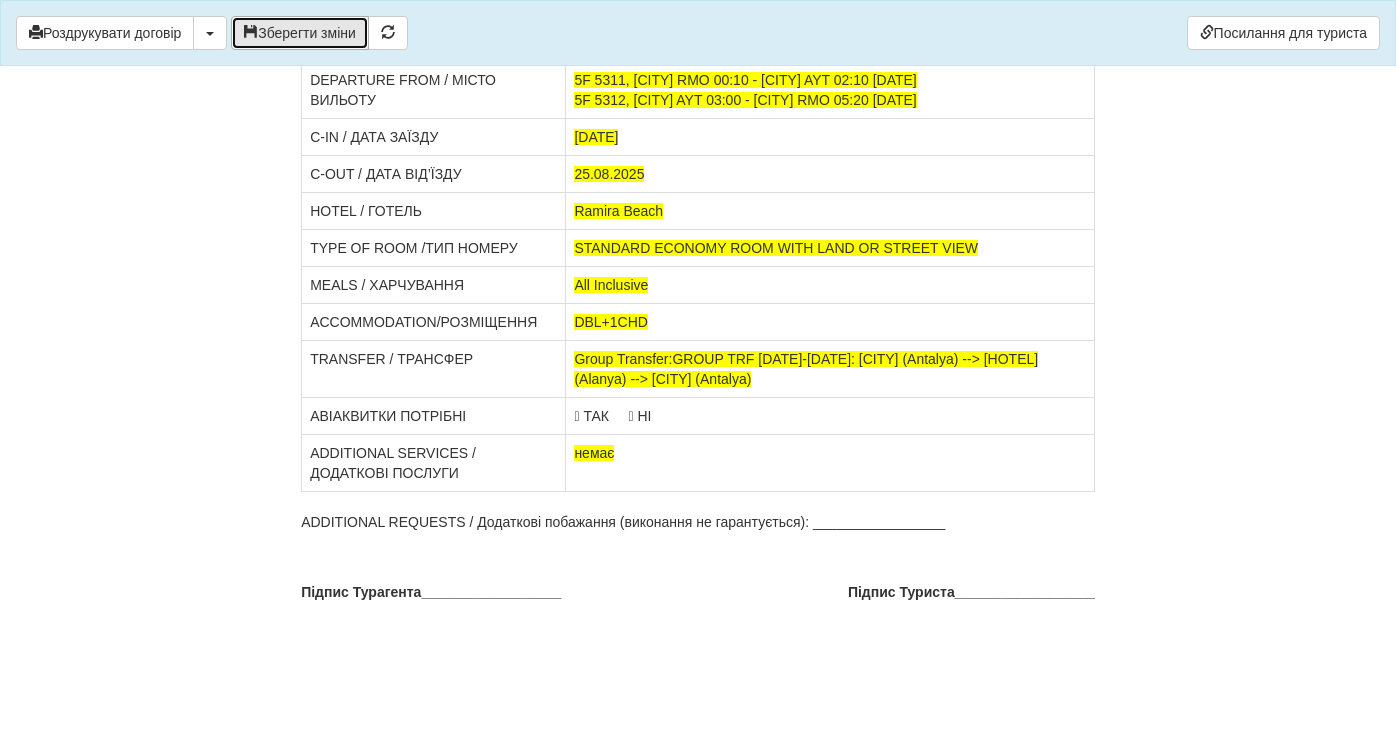 click on "Зберегти зміни" at bounding box center (300, 33) 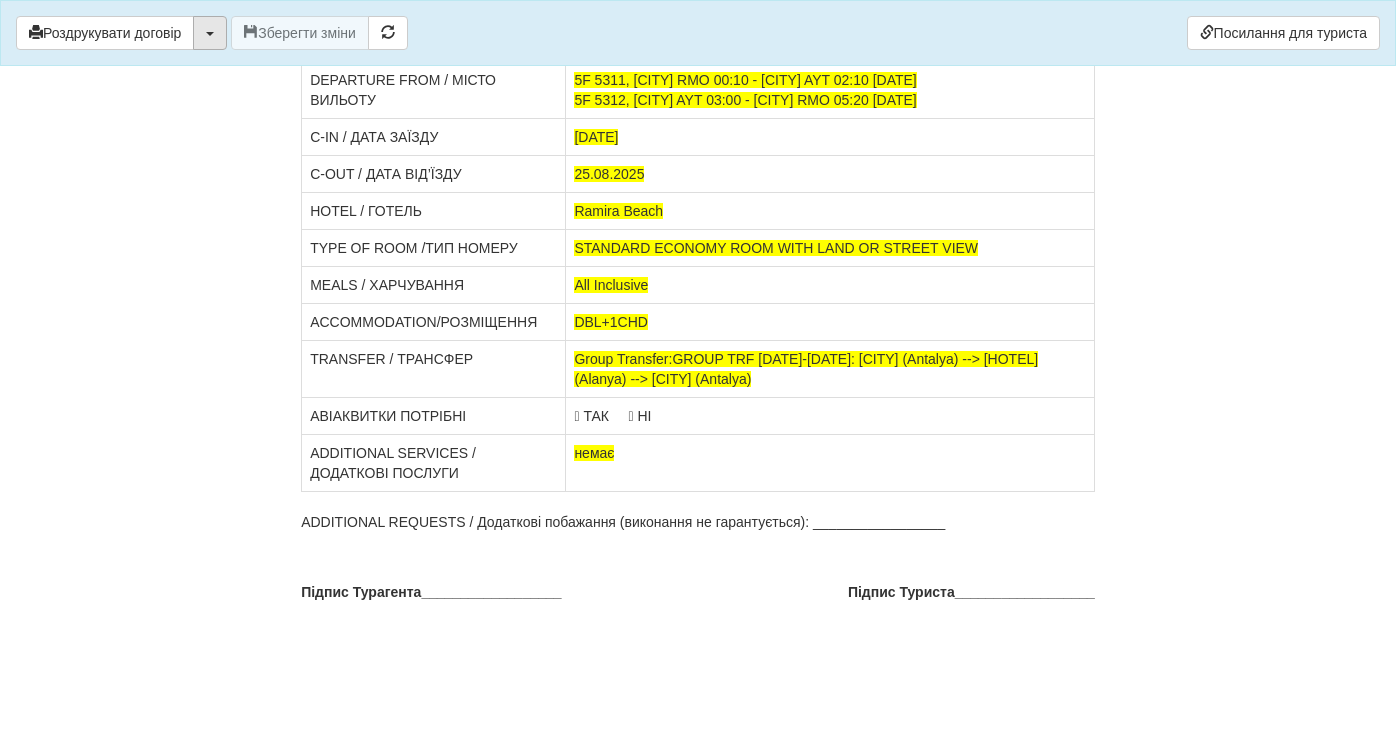 click at bounding box center [210, 33] 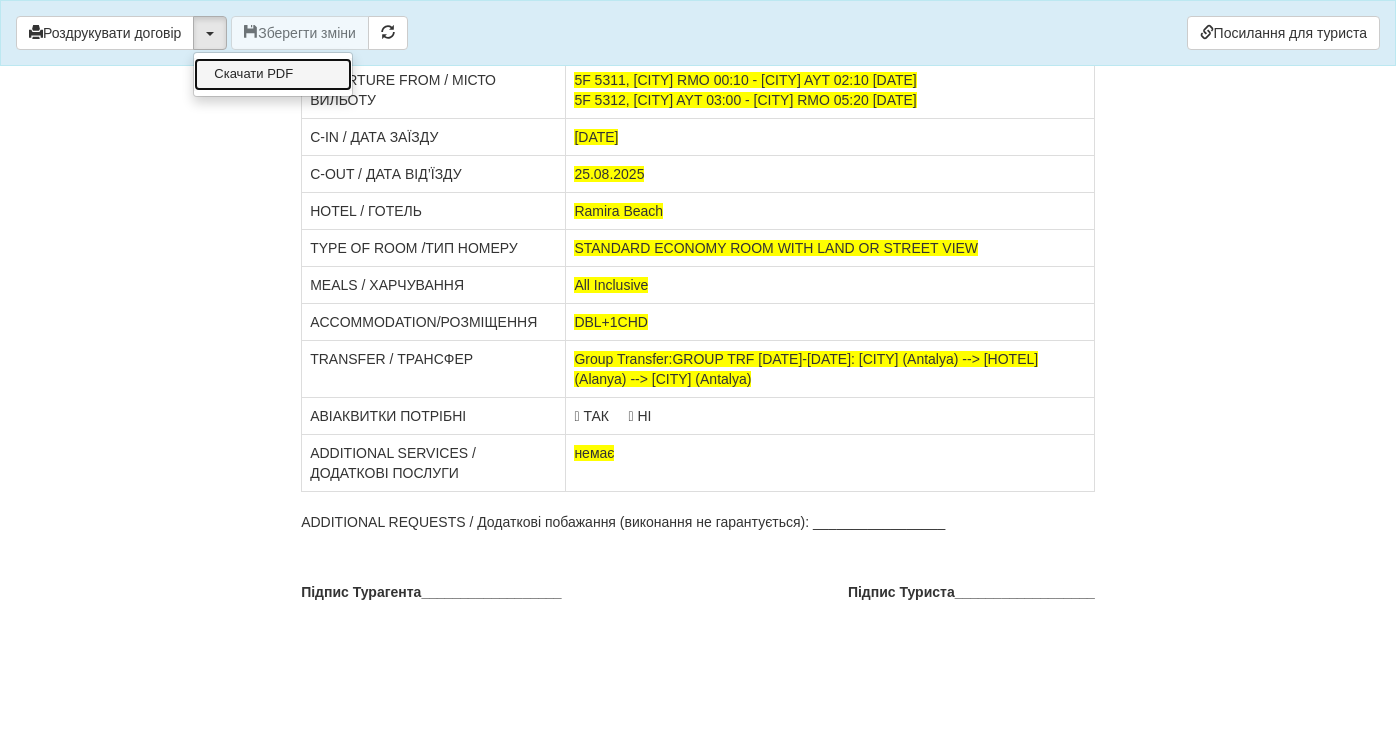 click on "Скачати PDF" at bounding box center [273, 74] 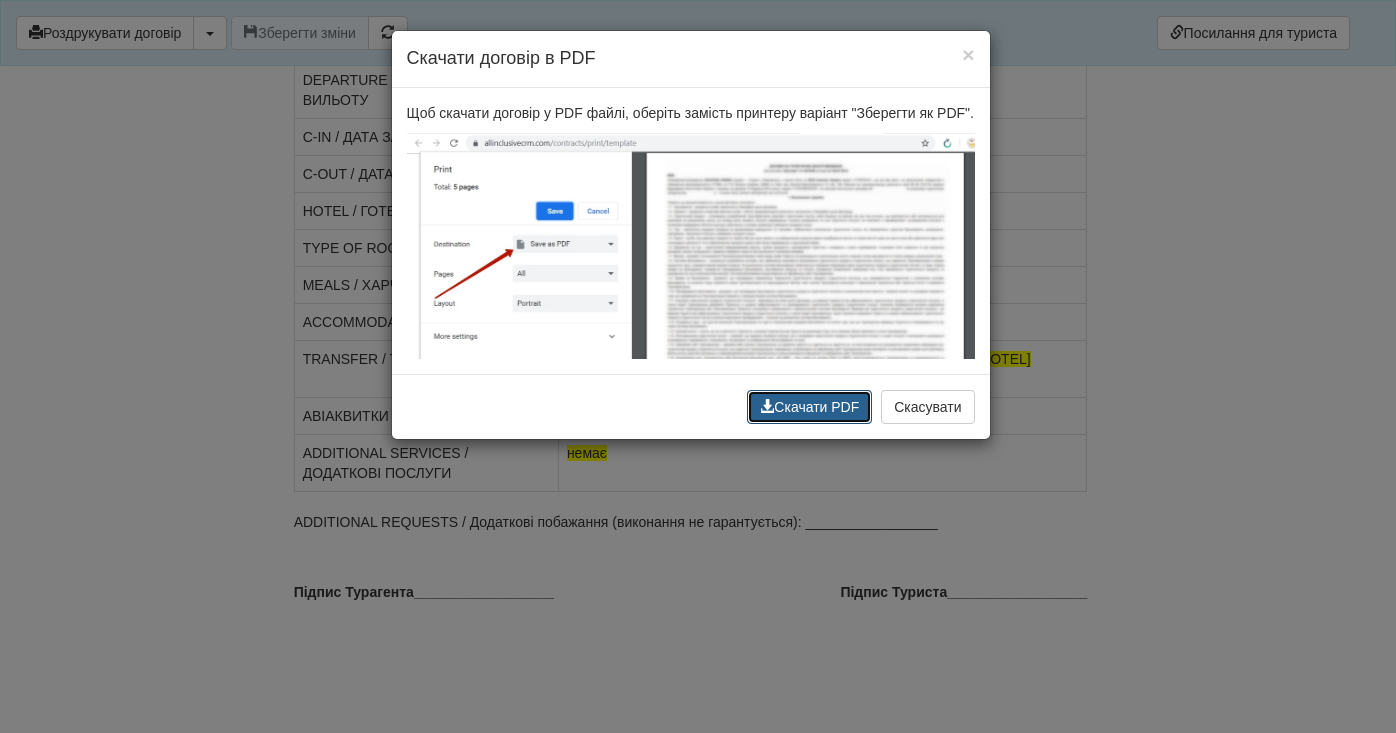 click on "Скачати PDF" at bounding box center (809, 407) 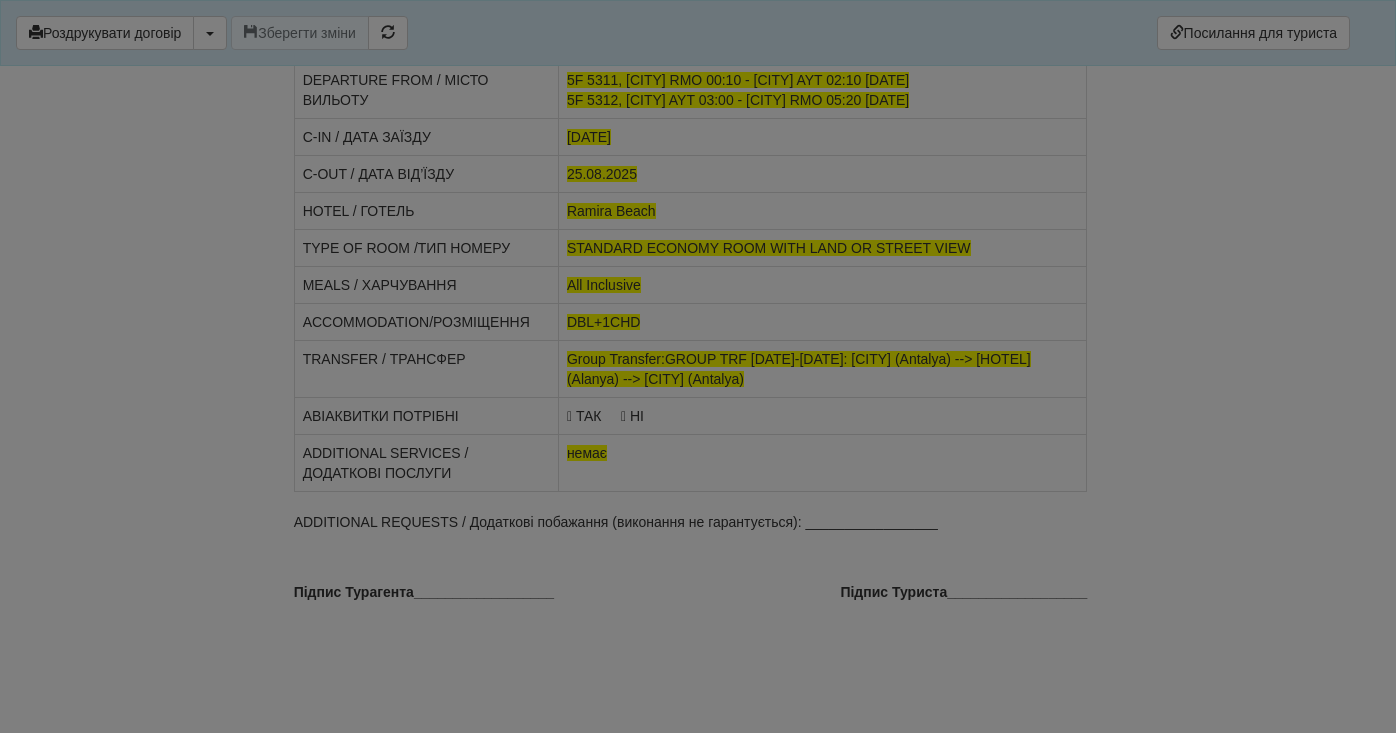 scroll, scrollTop: 6504, scrollLeft: 0, axis: vertical 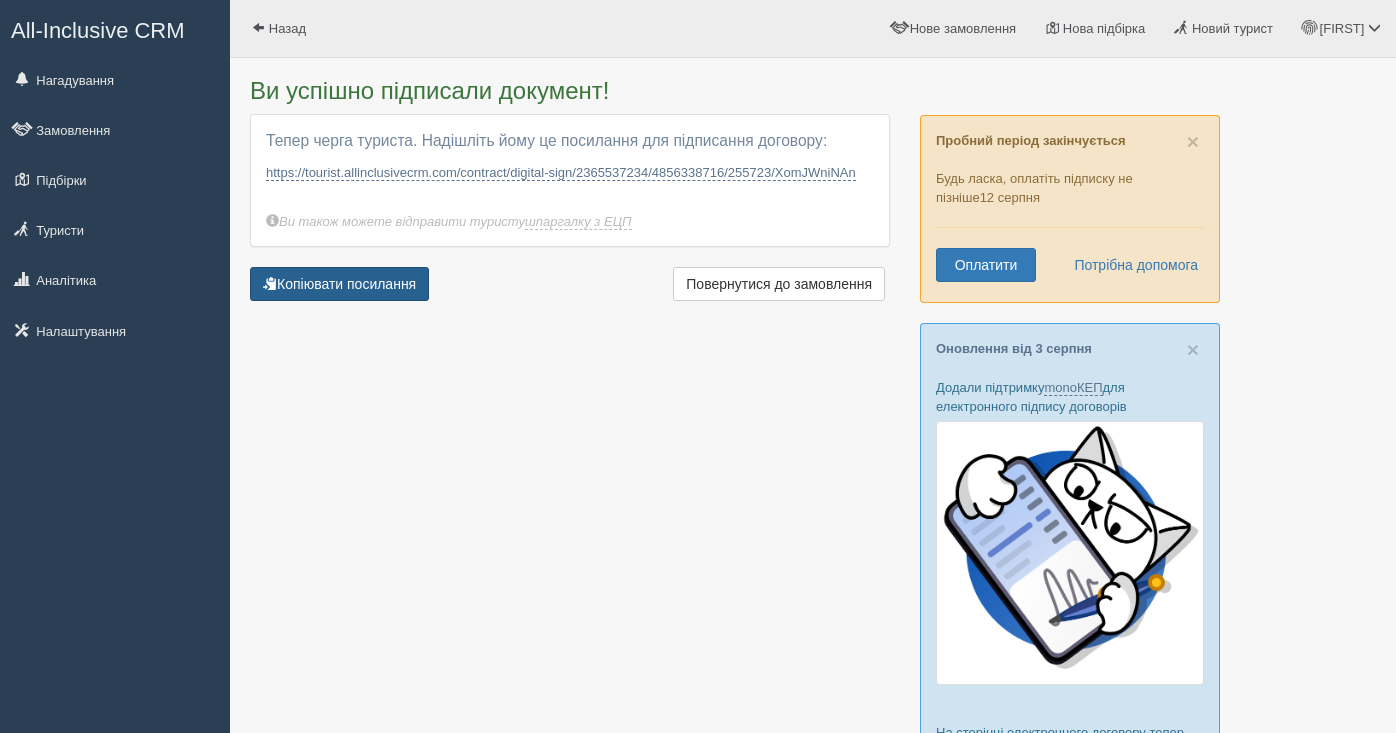 click on "Копіювати посилання" at bounding box center [339, 284] 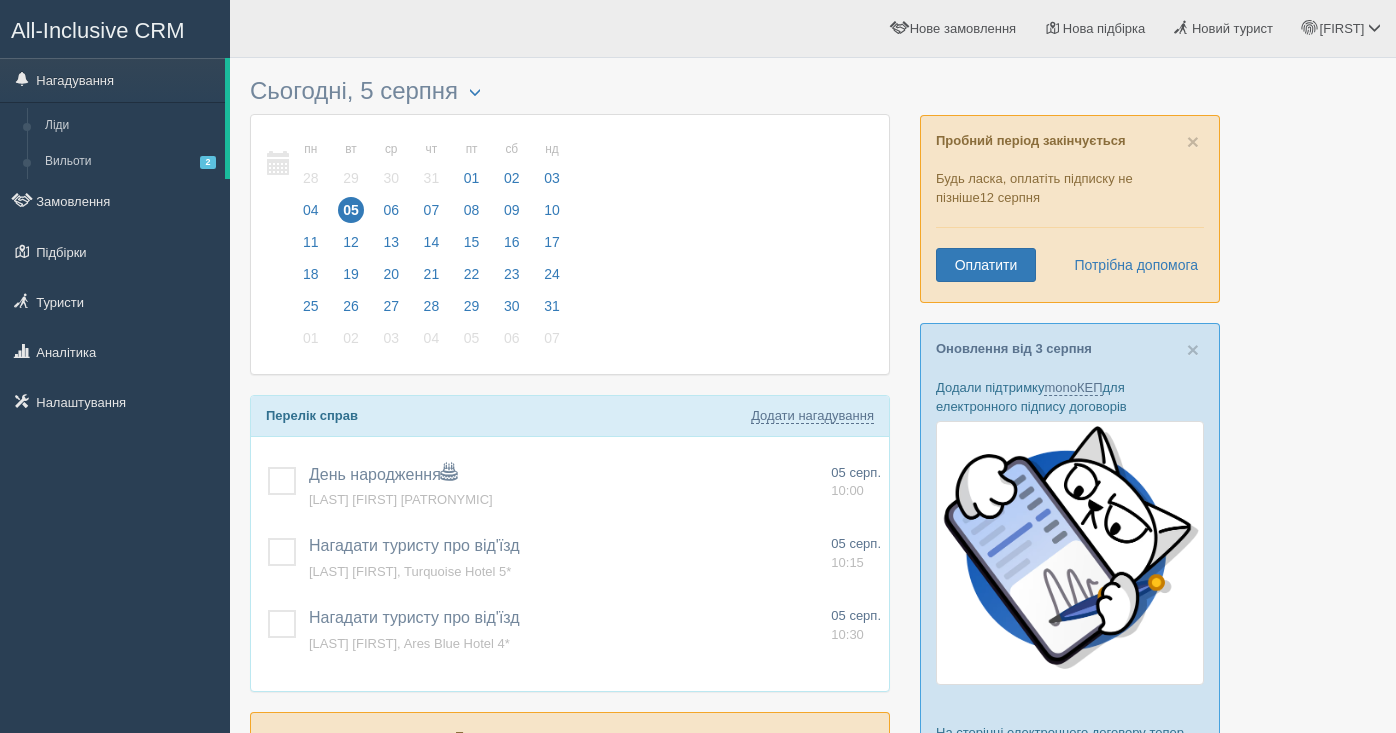scroll, scrollTop: 0, scrollLeft: 0, axis: both 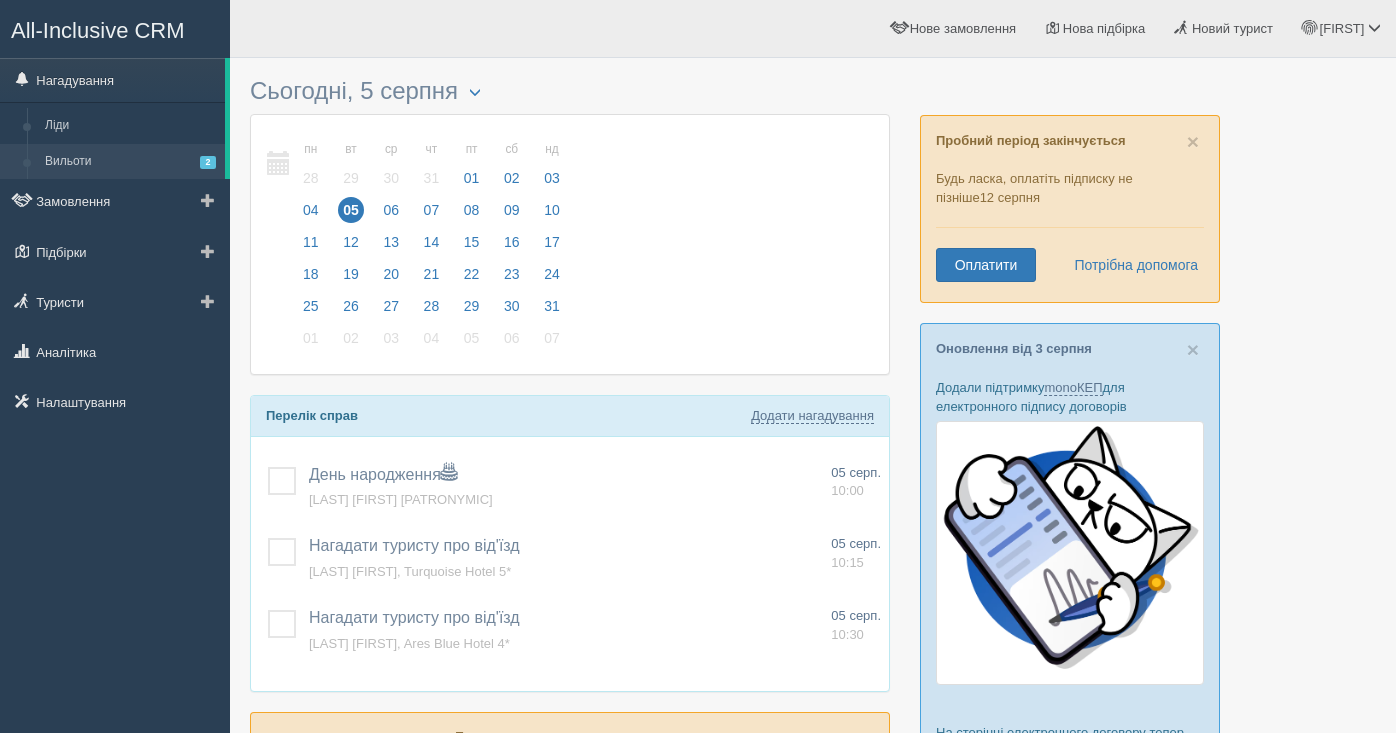 click on "Вильоти 2" at bounding box center [130, 162] 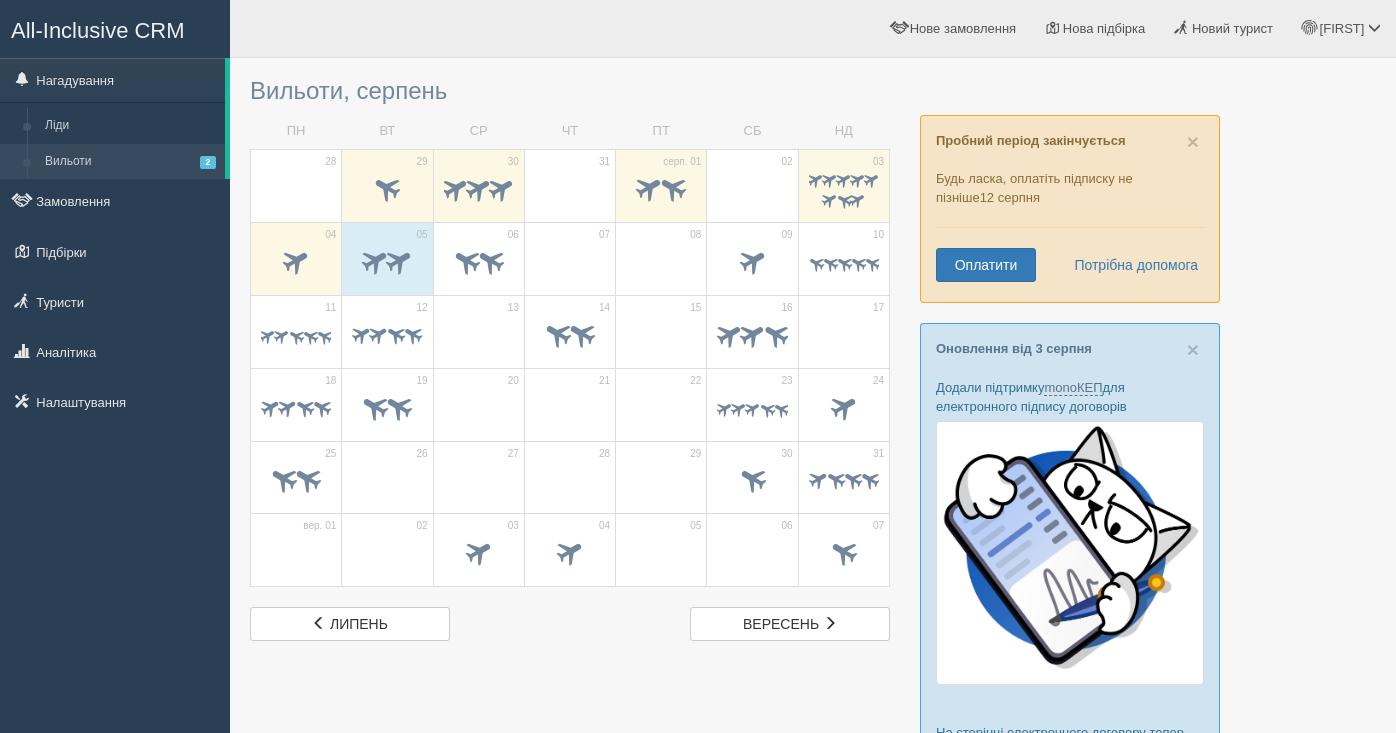 scroll, scrollTop: 0, scrollLeft: 0, axis: both 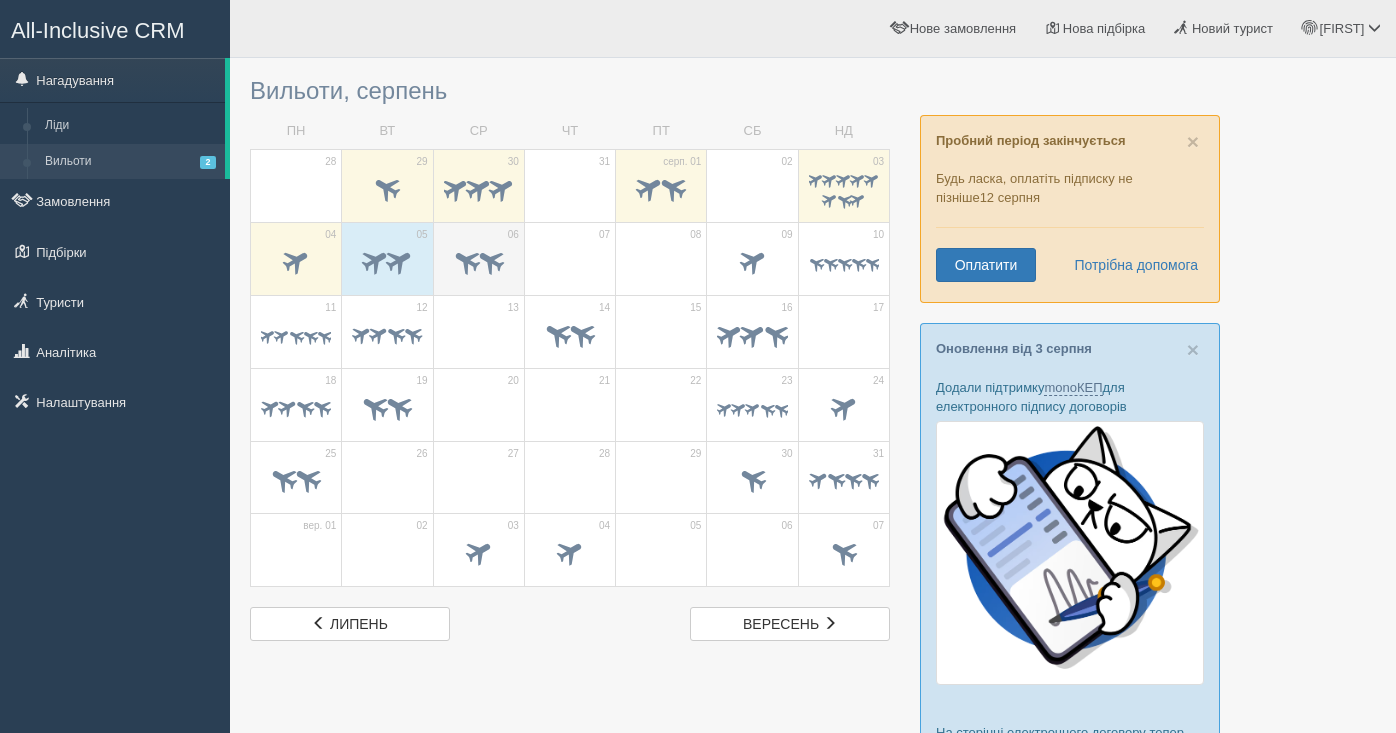 click at bounding box center [490, 260] 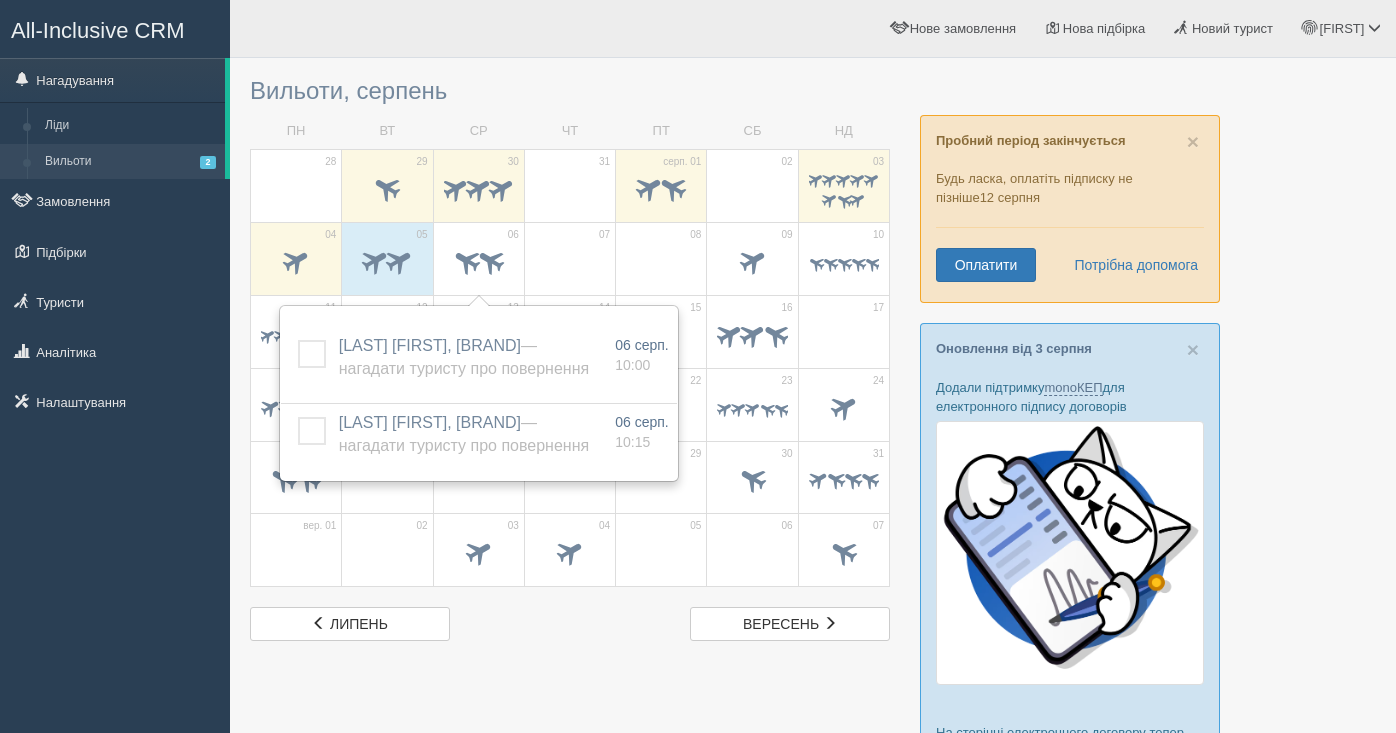 click on "Вильоти, серпень
ПН
ВТ
СР
ЧТ
ПТ
СБ
НД
28
29
30
31" at bounding box center [813, 867] 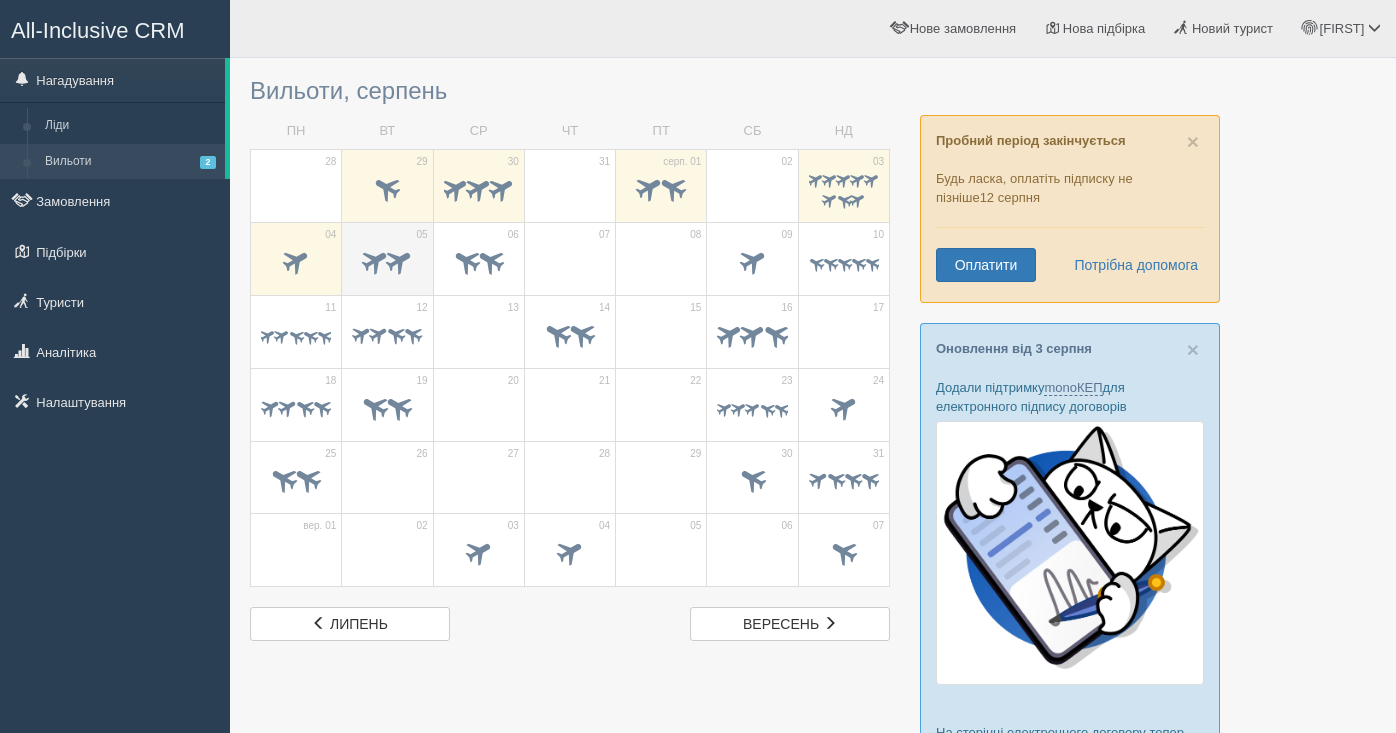 click at bounding box center (399, 260) 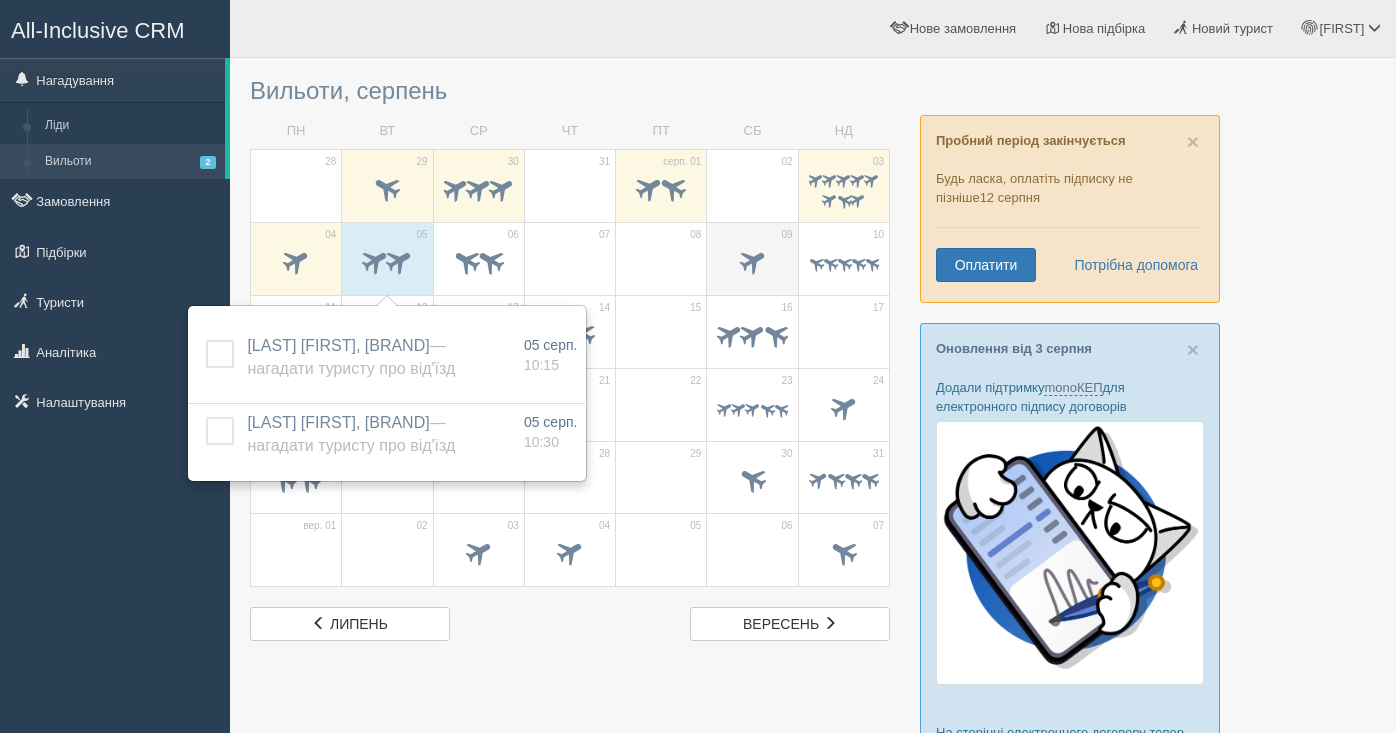 click at bounding box center (752, 264) 